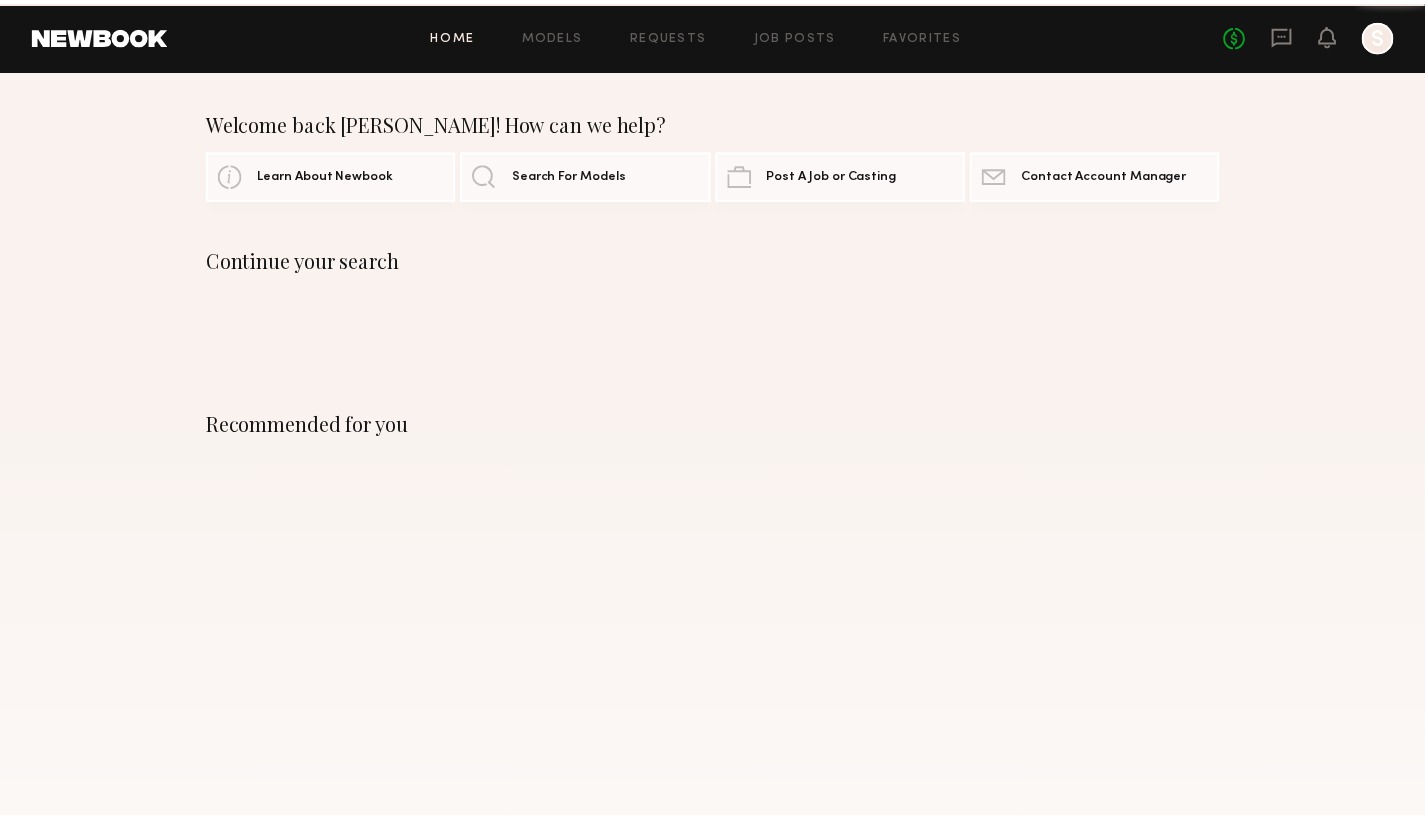 scroll, scrollTop: 0, scrollLeft: 0, axis: both 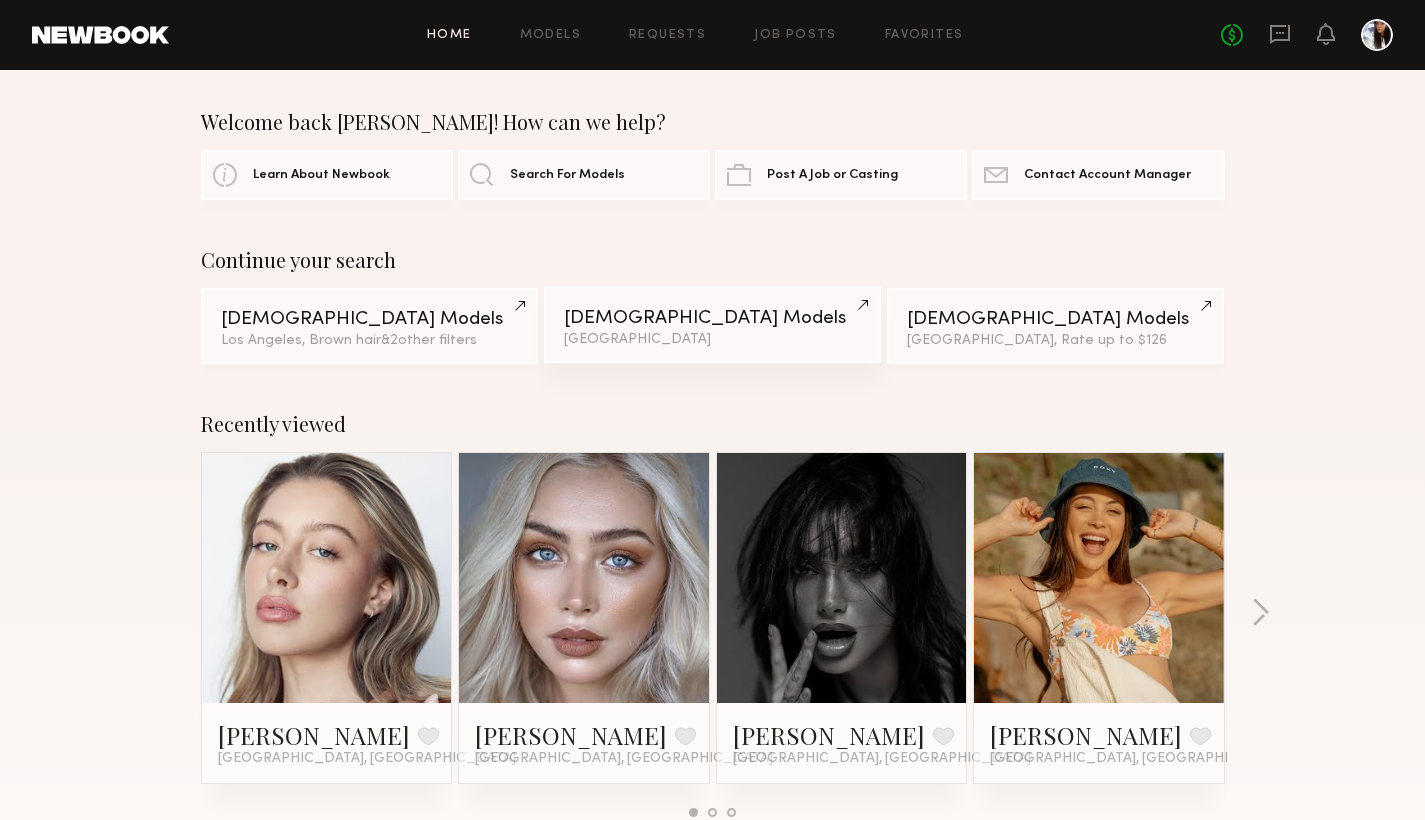 click on "Female Models Los Angeles" 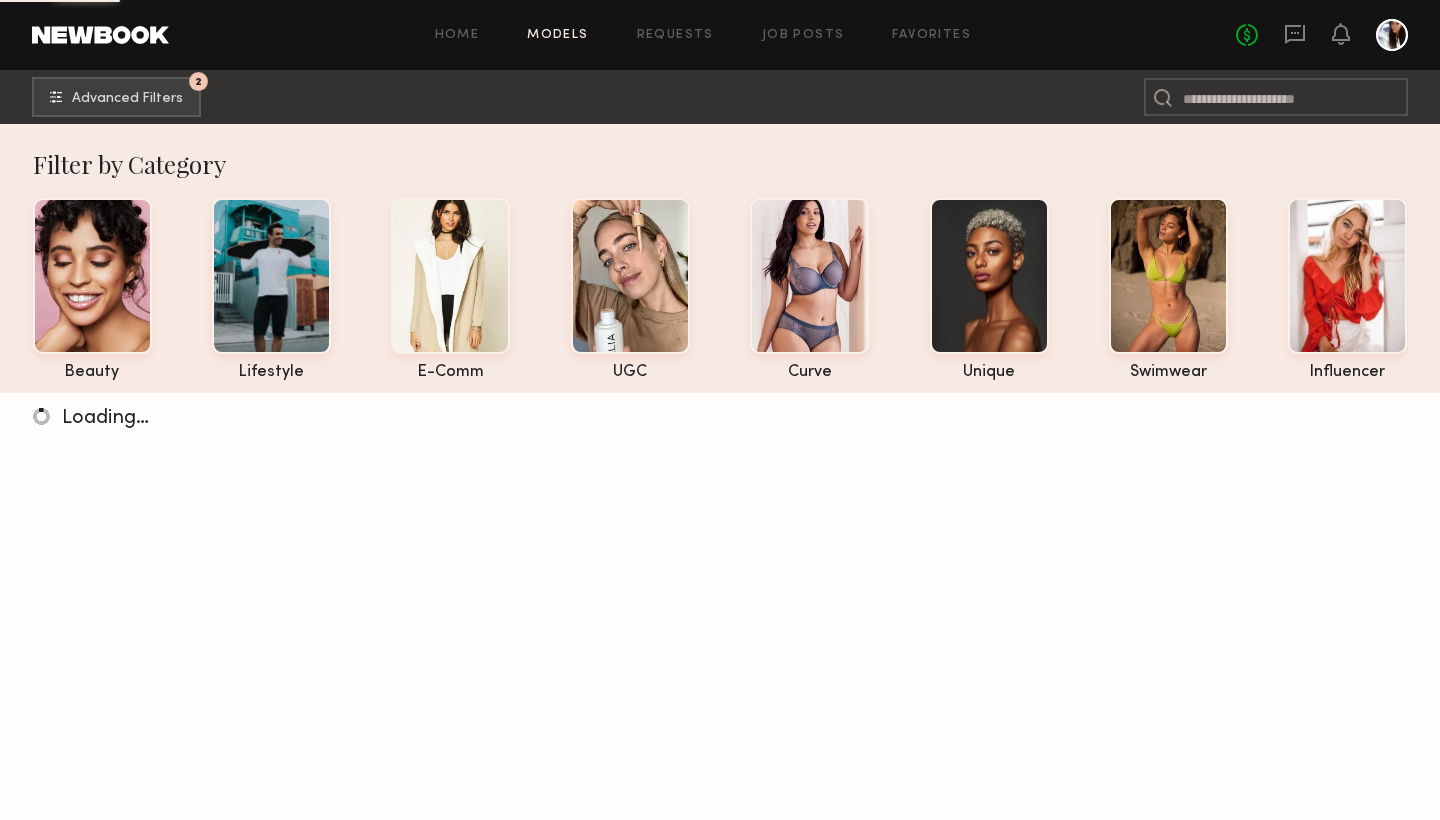 scroll, scrollTop: 0, scrollLeft: 0, axis: both 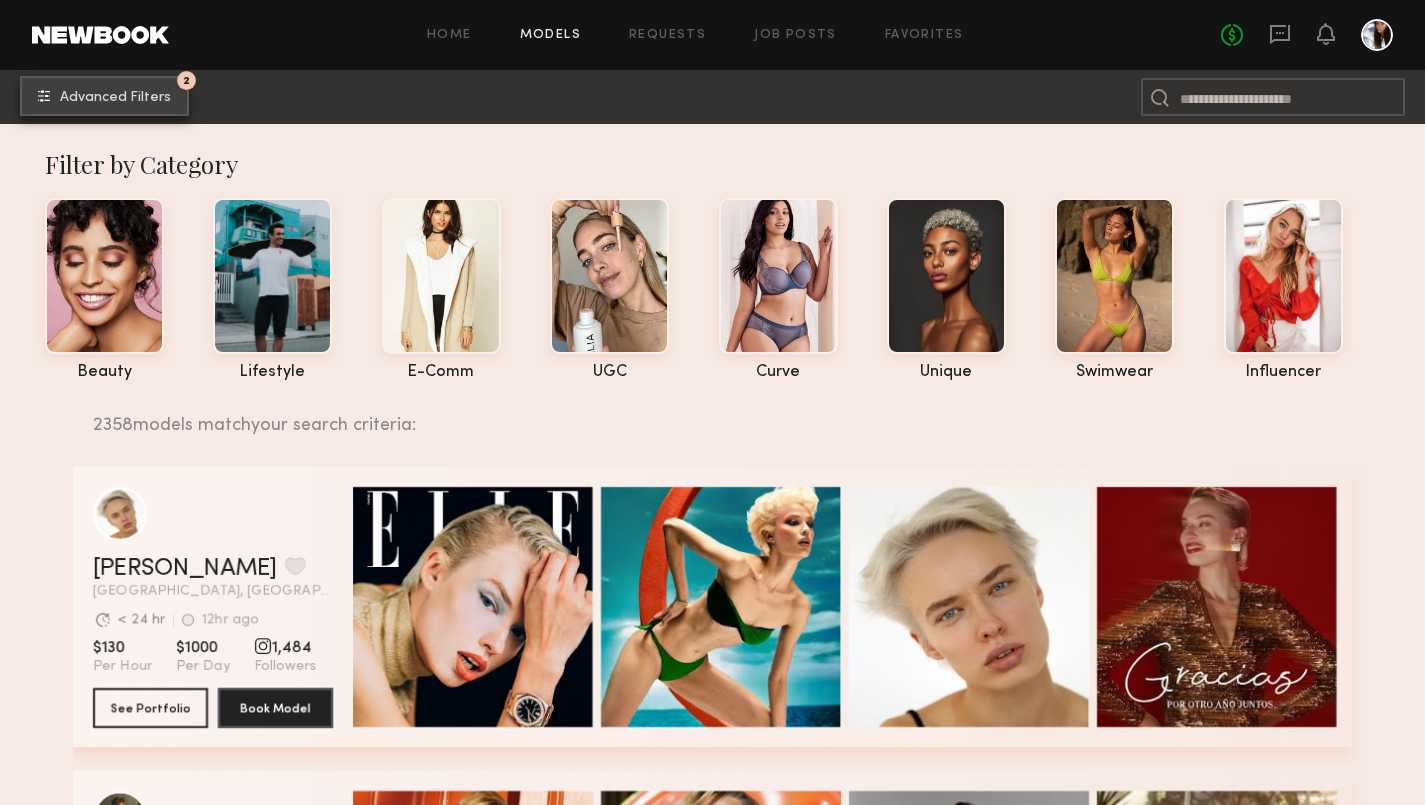 click on "Advanced Filters" 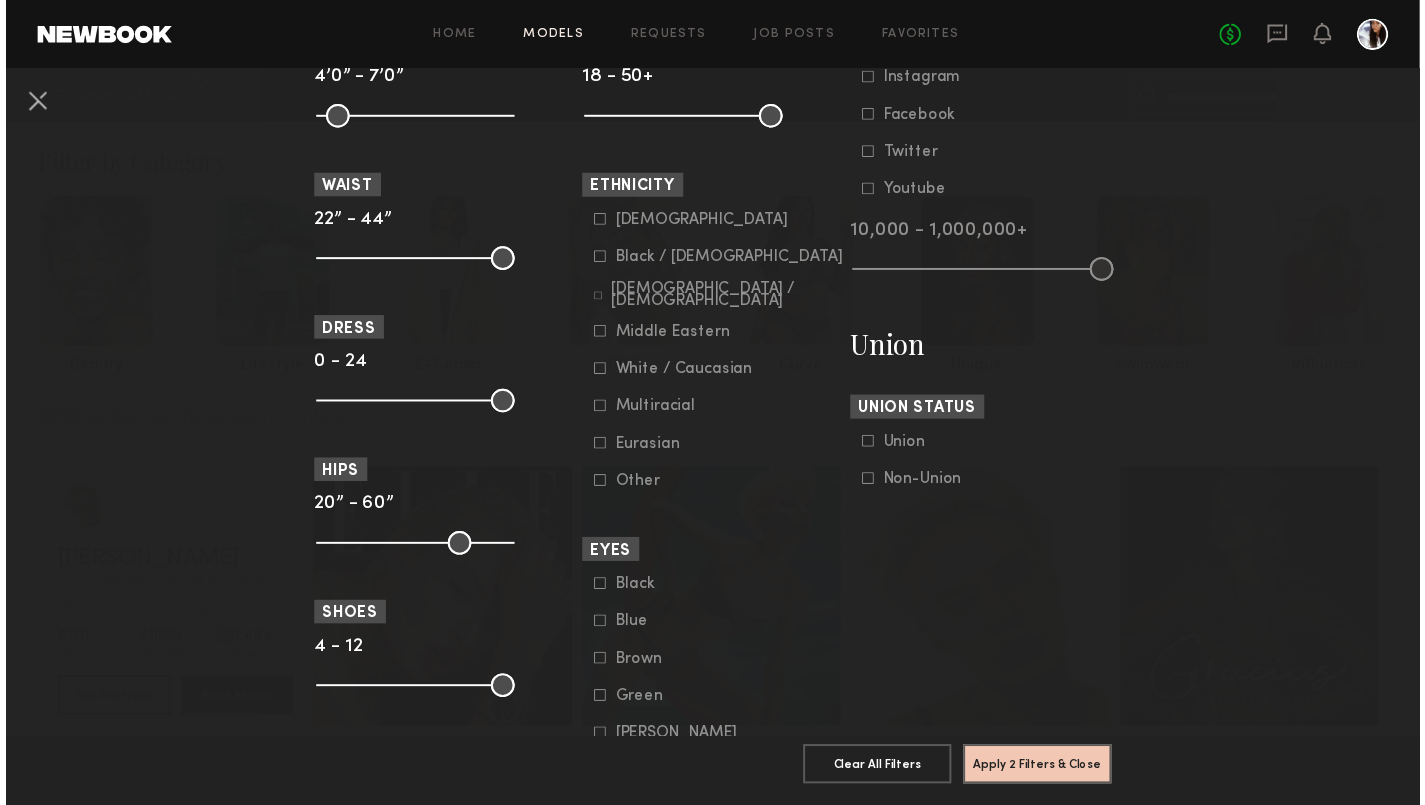 scroll, scrollTop: 856, scrollLeft: 0, axis: vertical 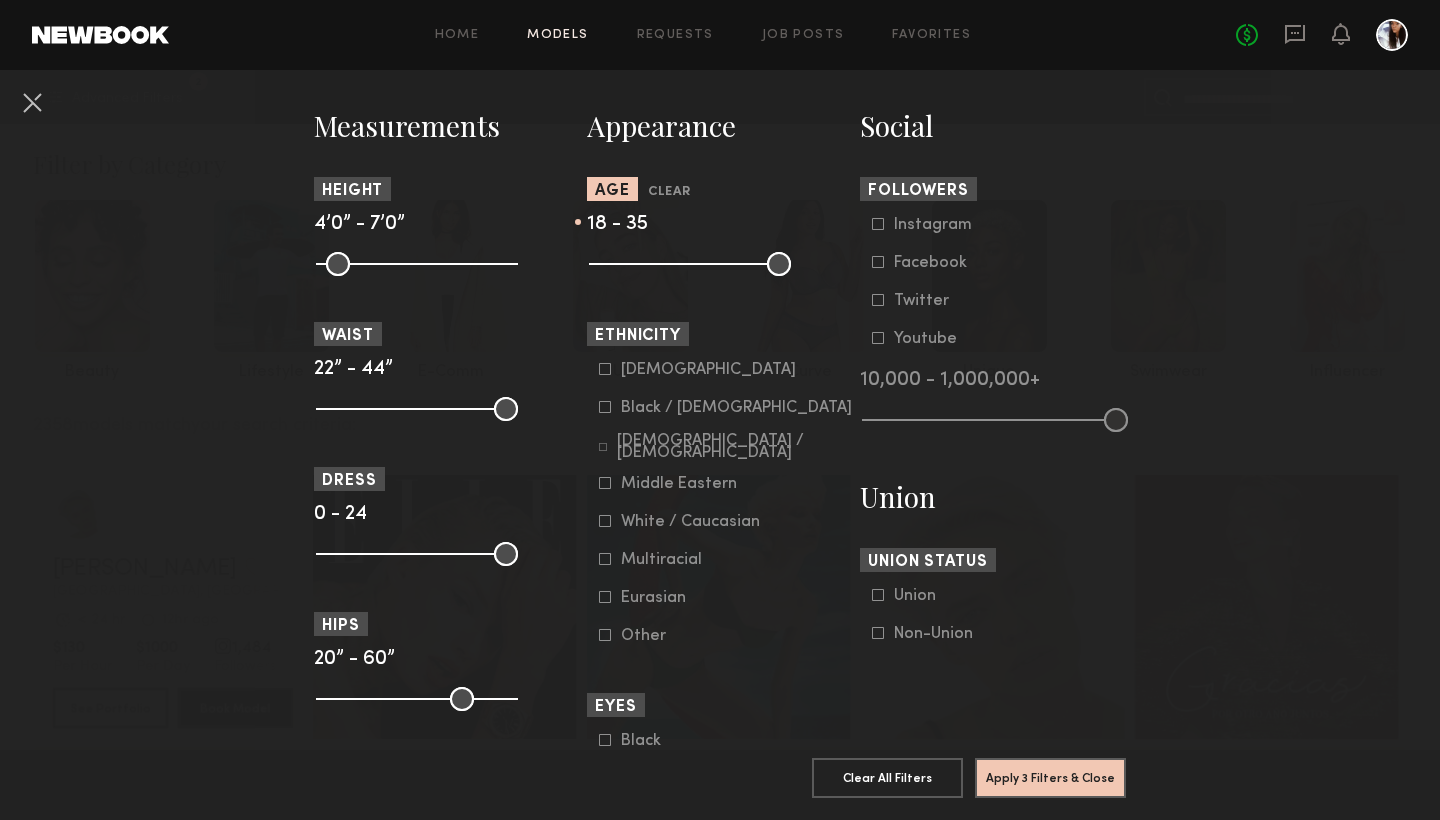 drag, startPoint x: 768, startPoint y: 271, endPoint x: 686, endPoint y: 263, distance: 82.38932 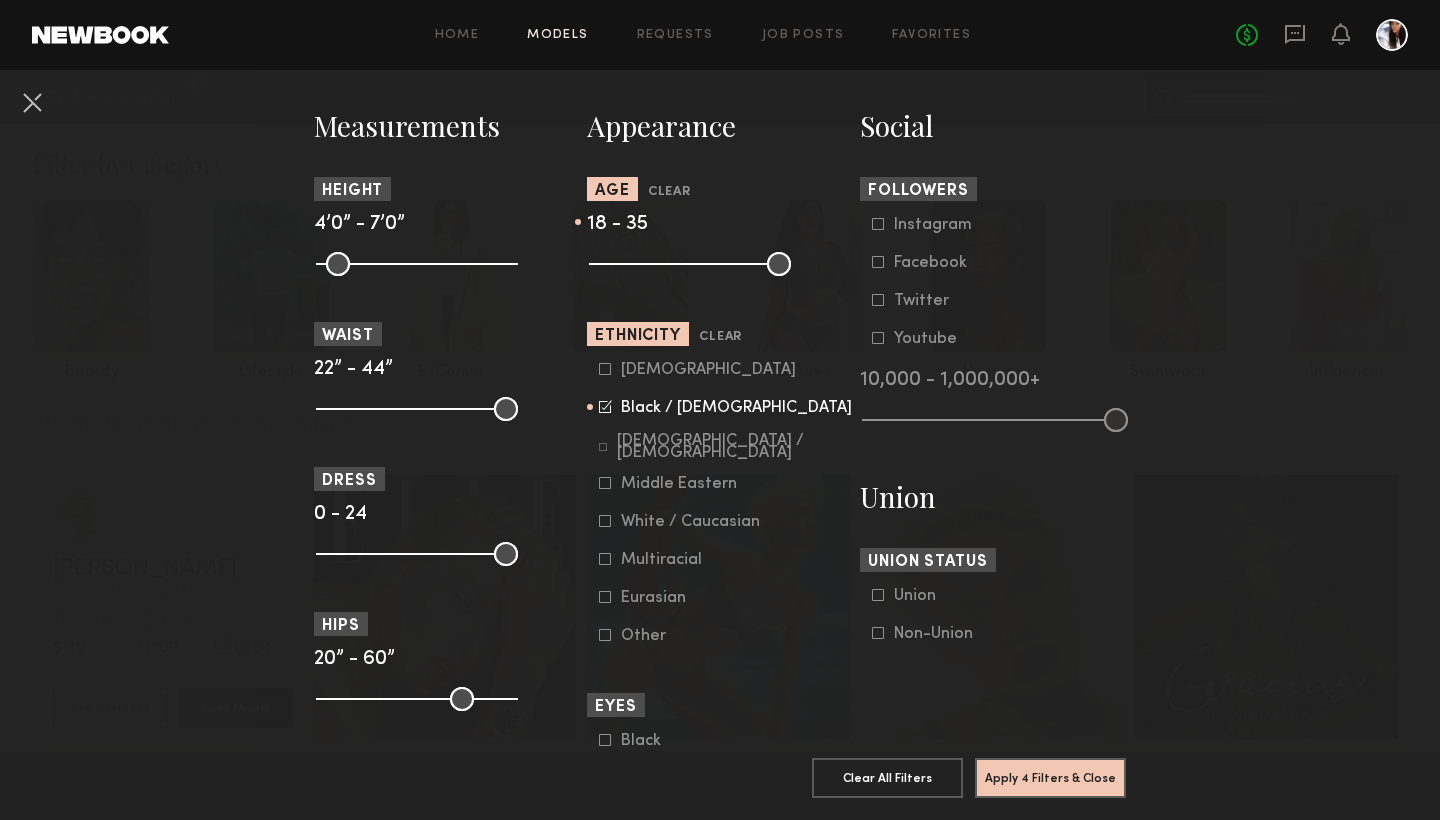 click 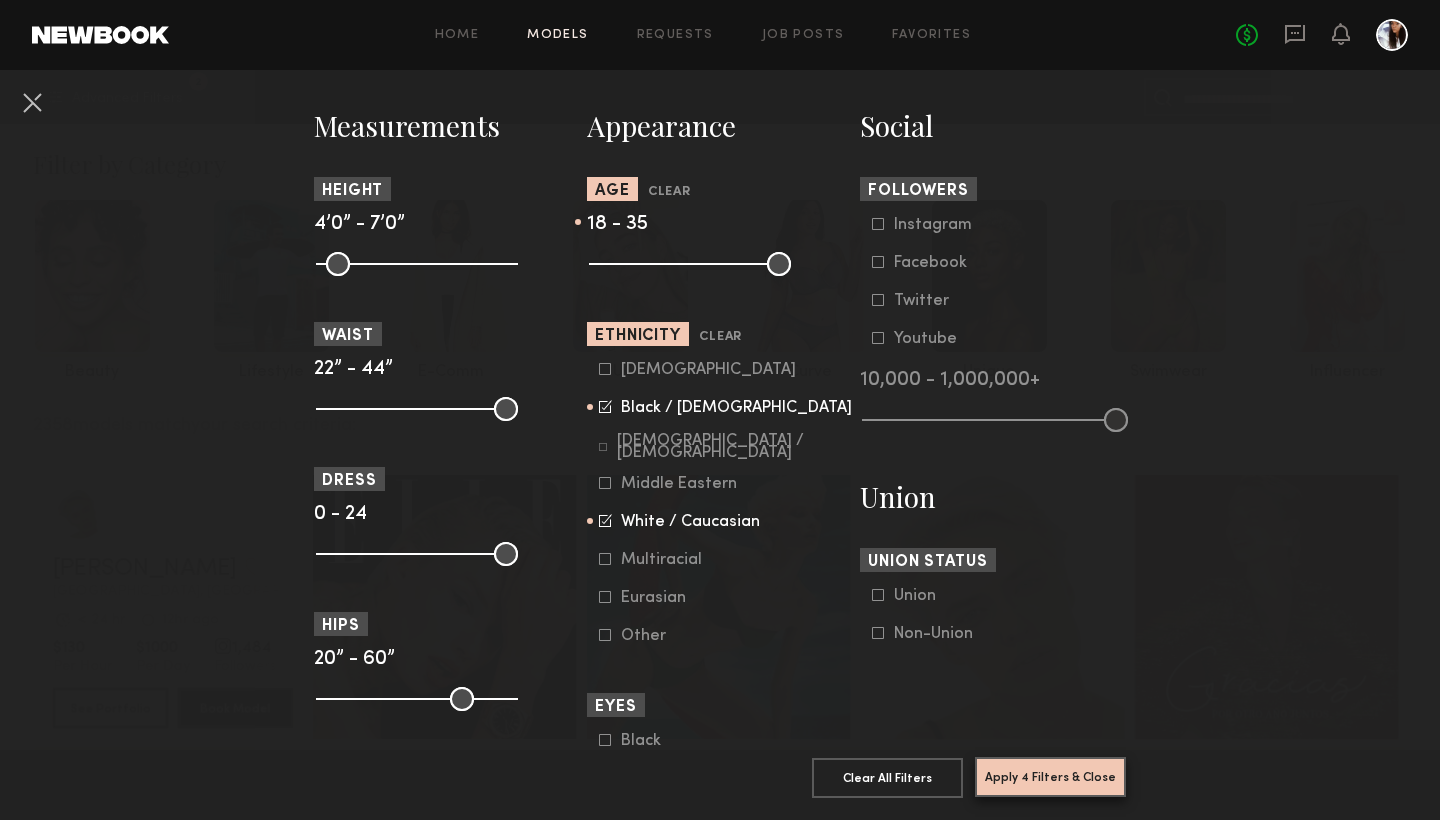 click on "Apply 4 Filters & Close" 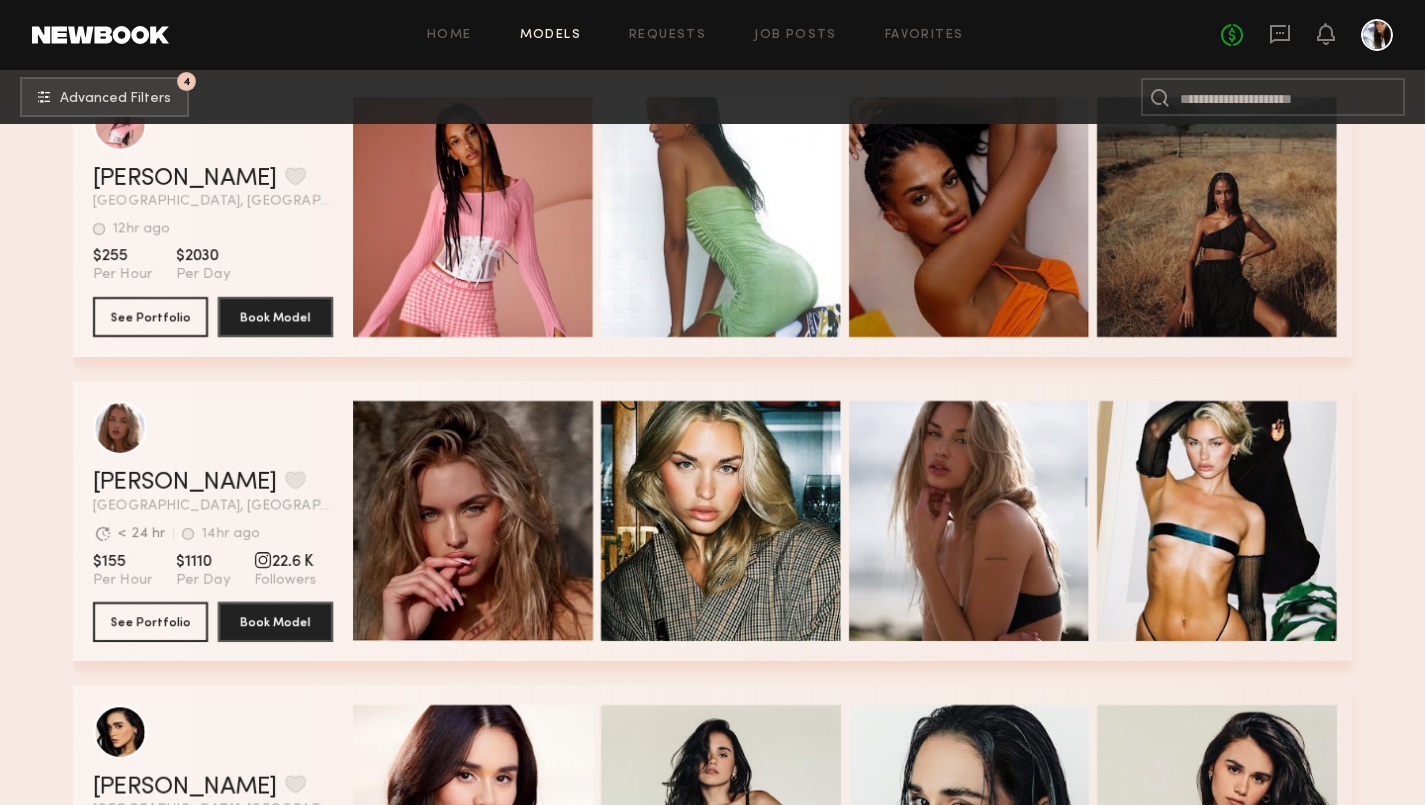 scroll, scrollTop: 27825, scrollLeft: 0, axis: vertical 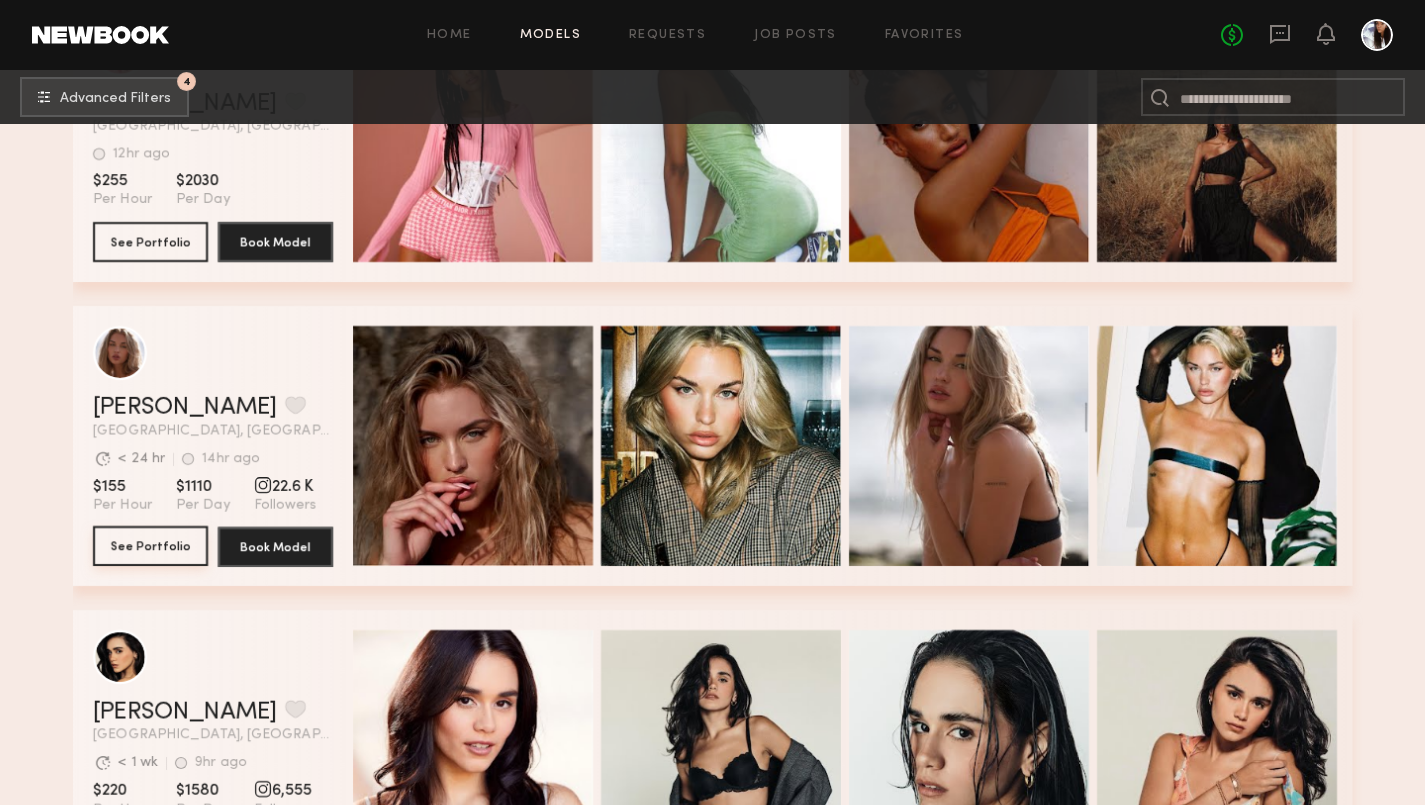 click on "See Portfolio" 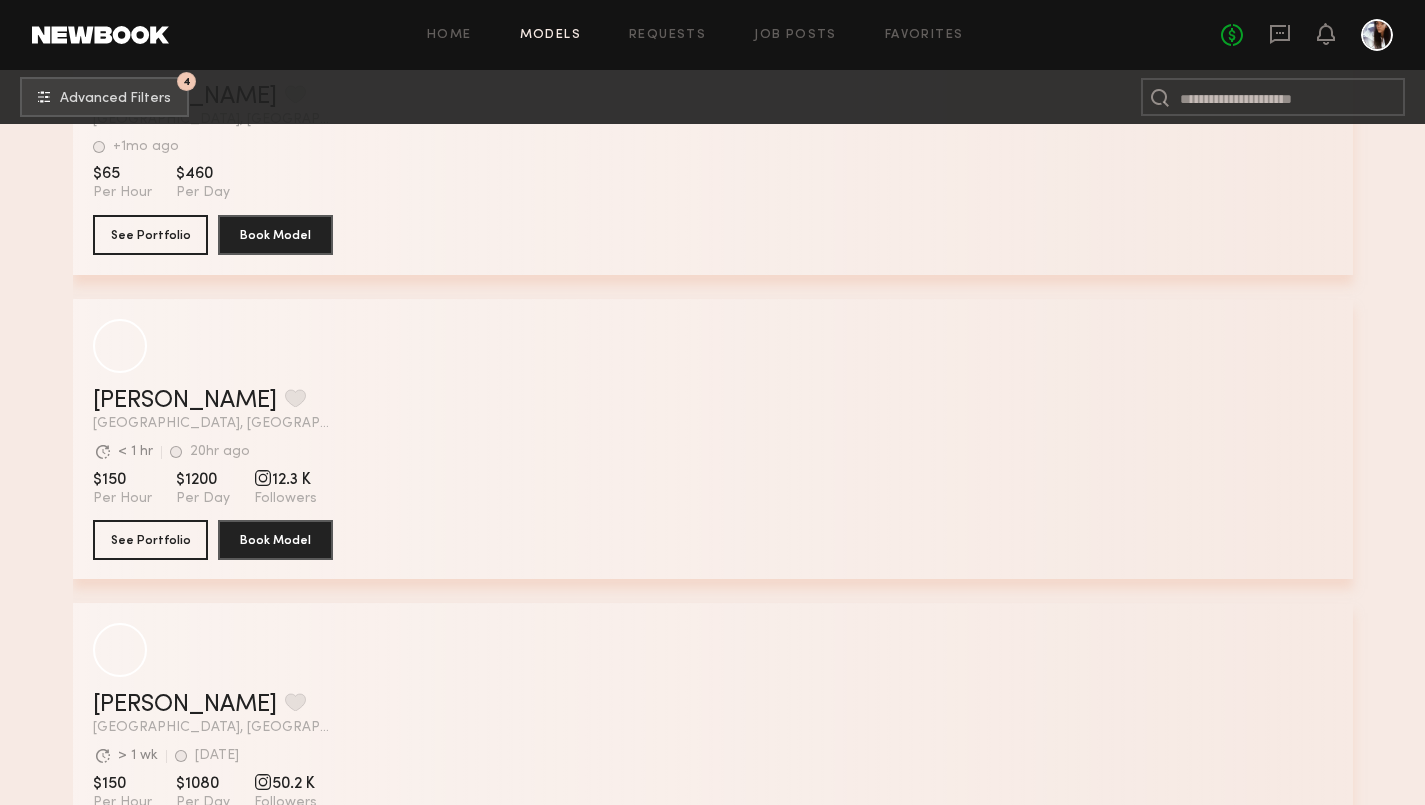 scroll, scrollTop: 61977, scrollLeft: 0, axis: vertical 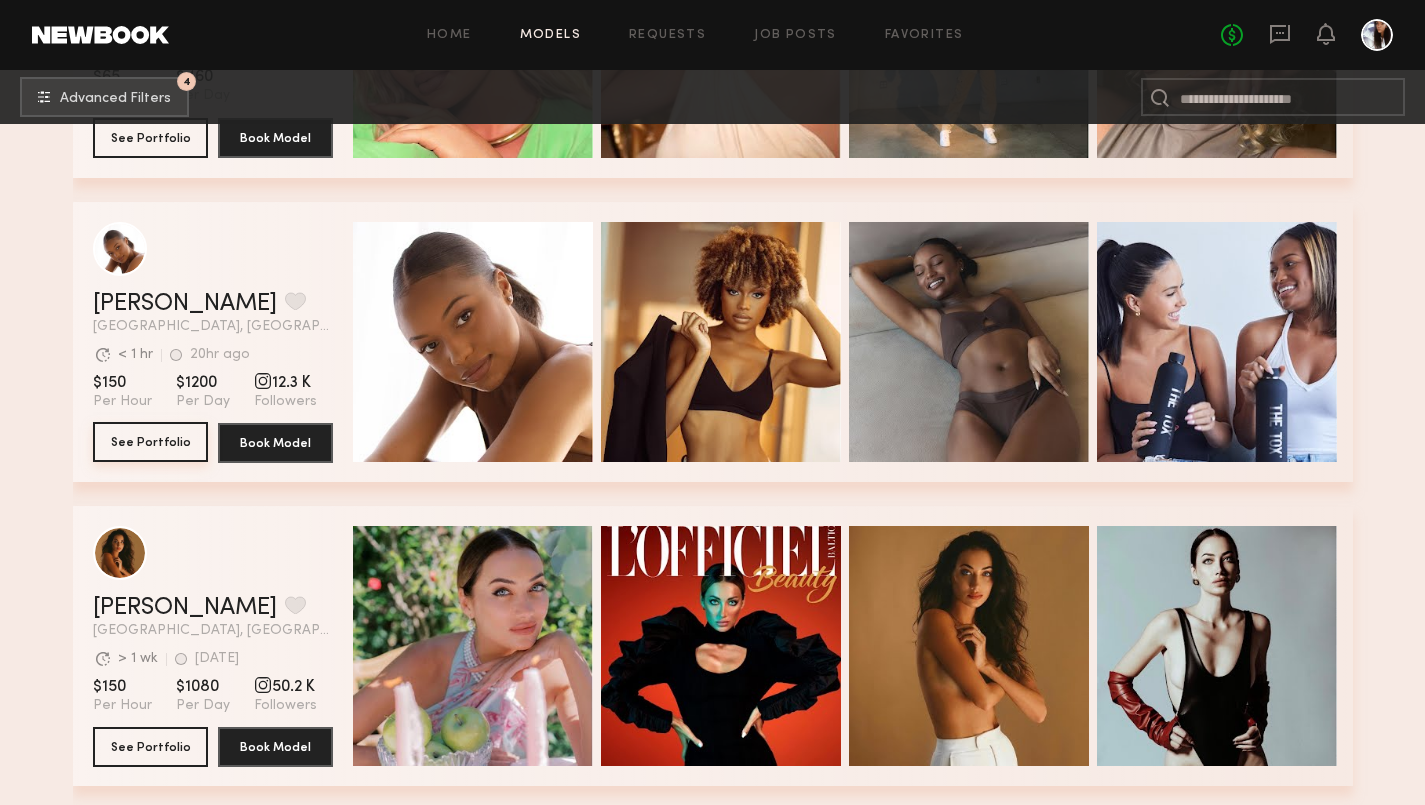 click on "See Portfolio" 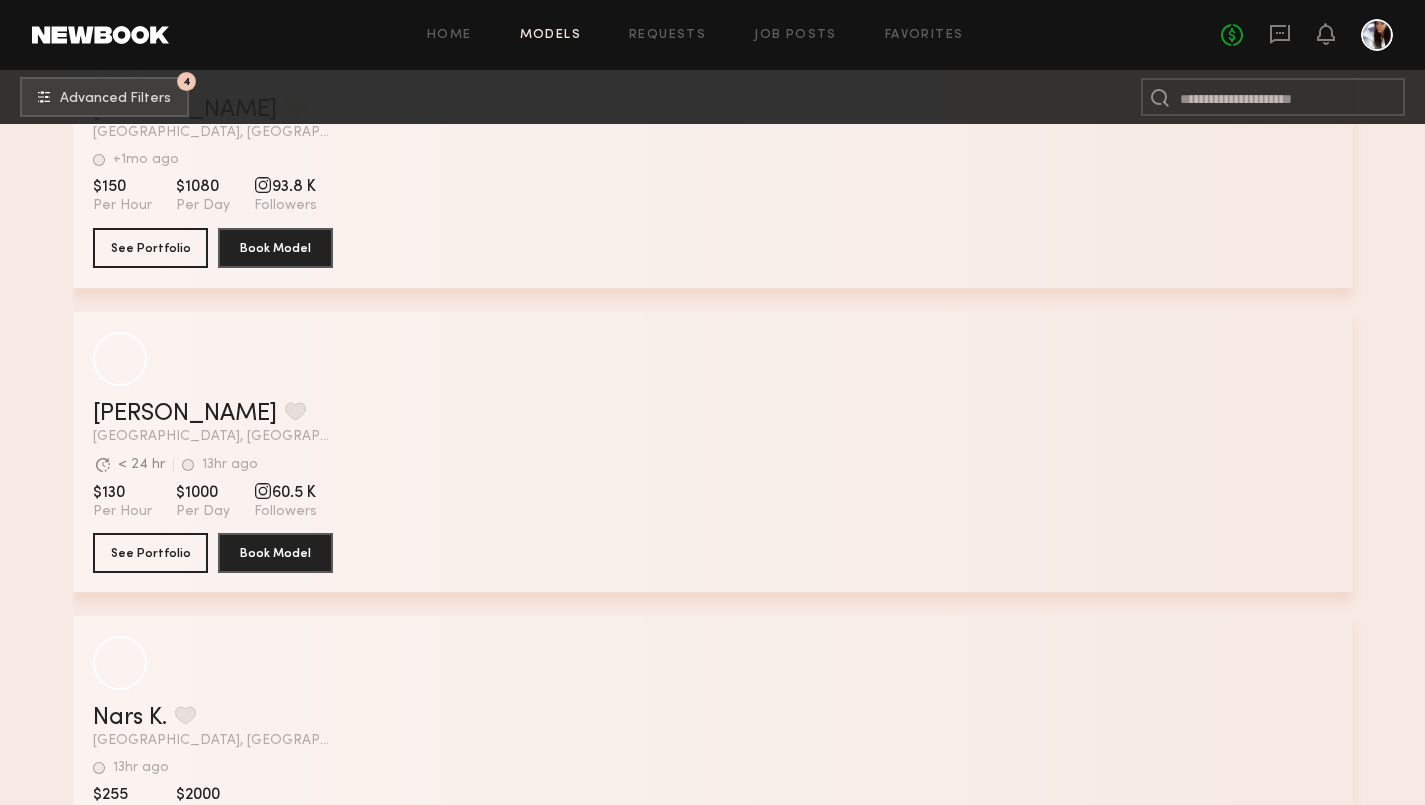 scroll, scrollTop: 69875, scrollLeft: 0, axis: vertical 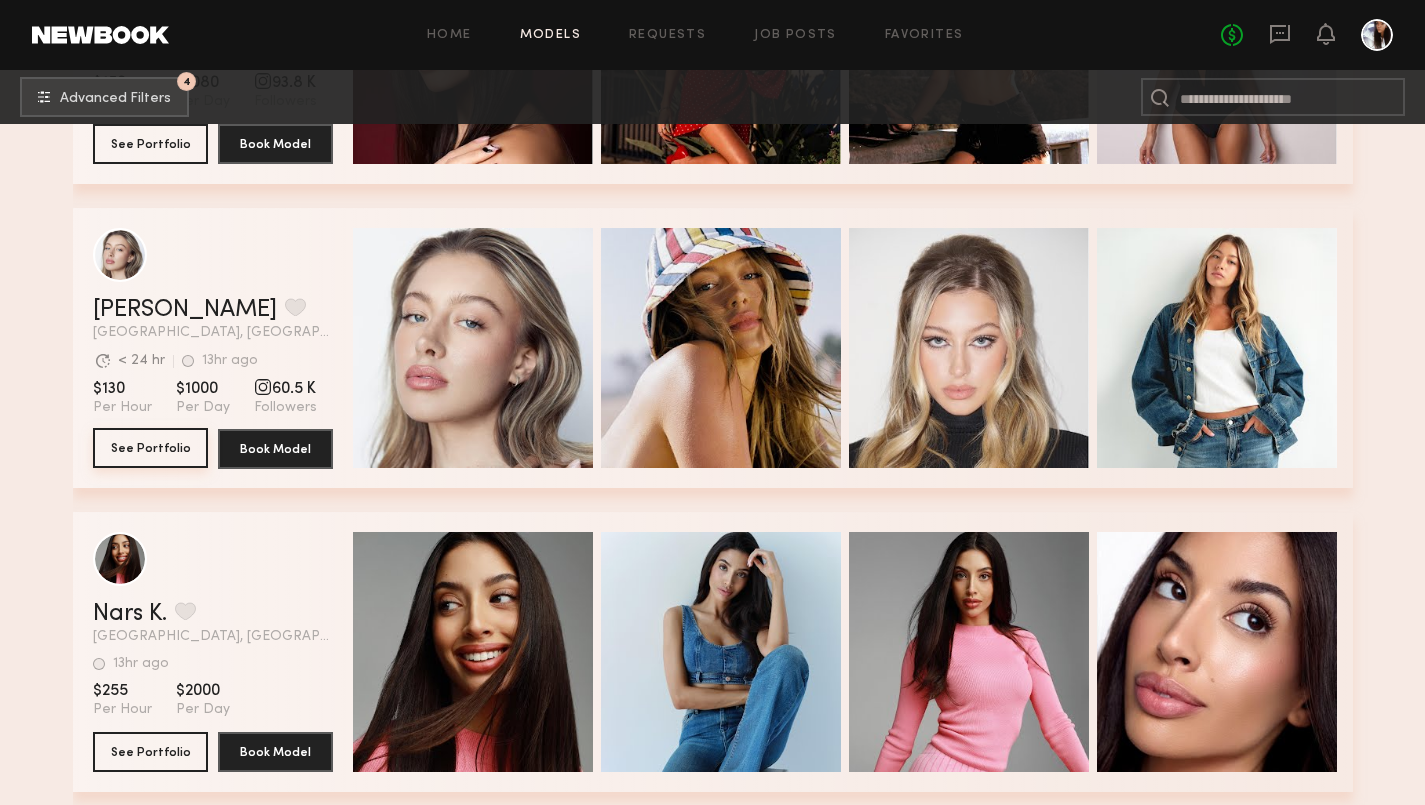 click on "See Portfolio" 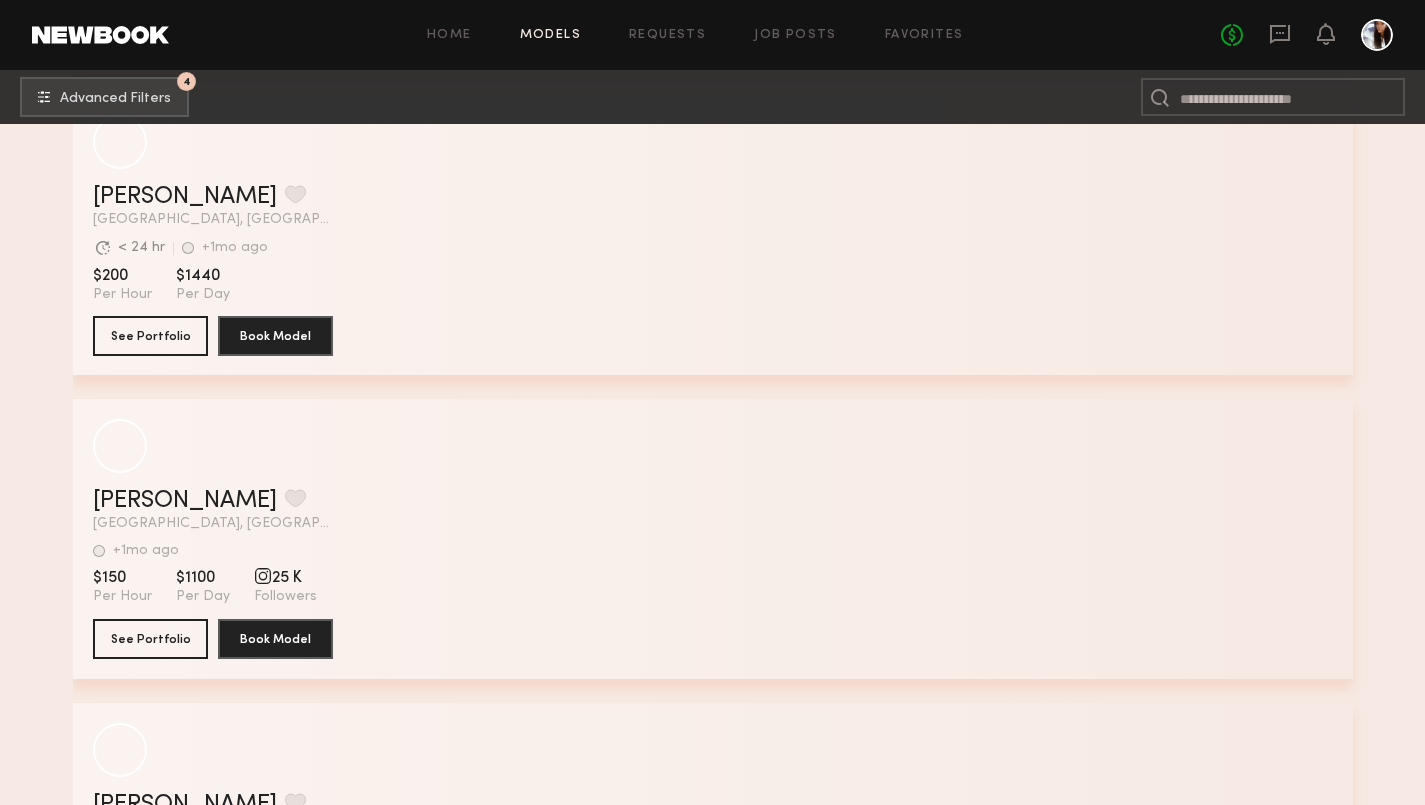scroll, scrollTop: 85913, scrollLeft: 0, axis: vertical 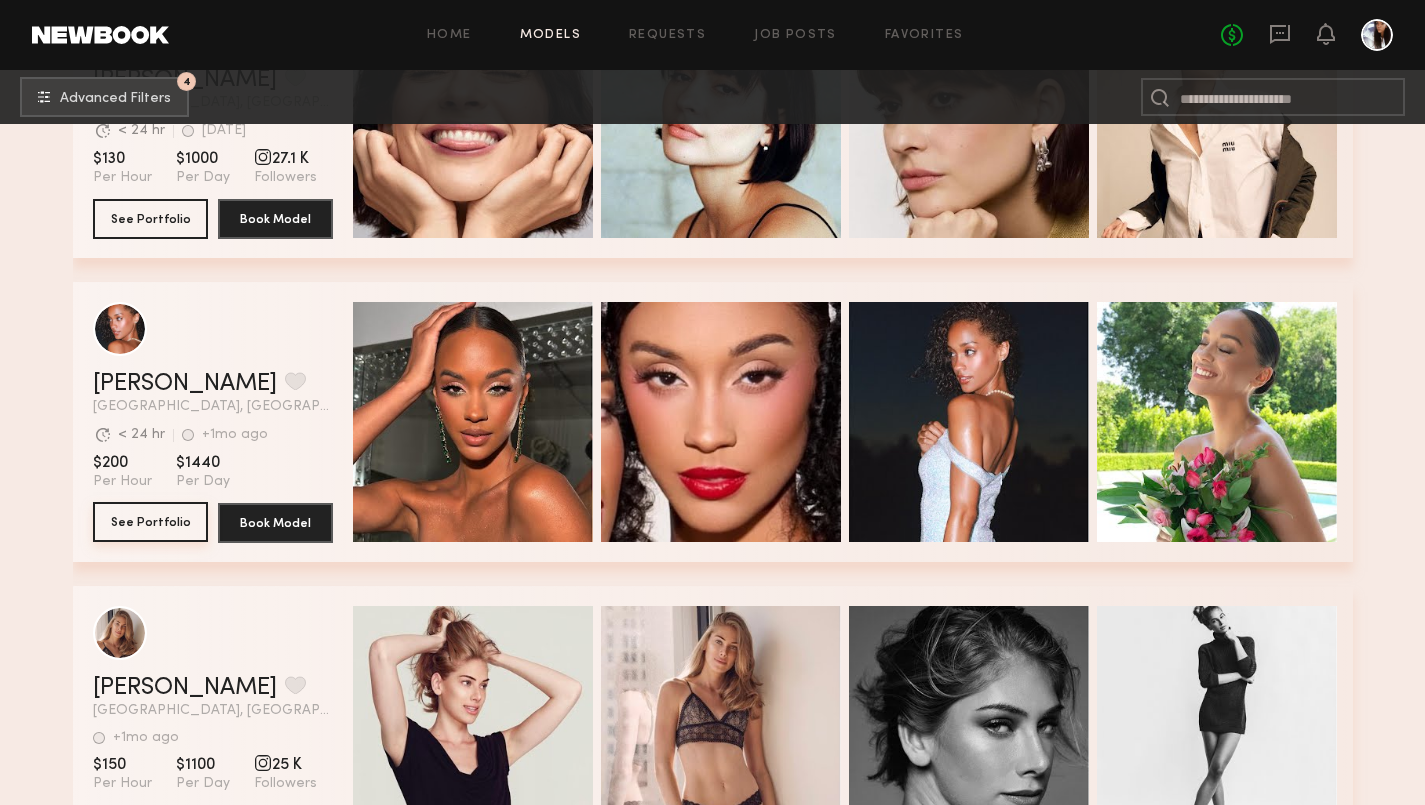 click on "See Portfolio" 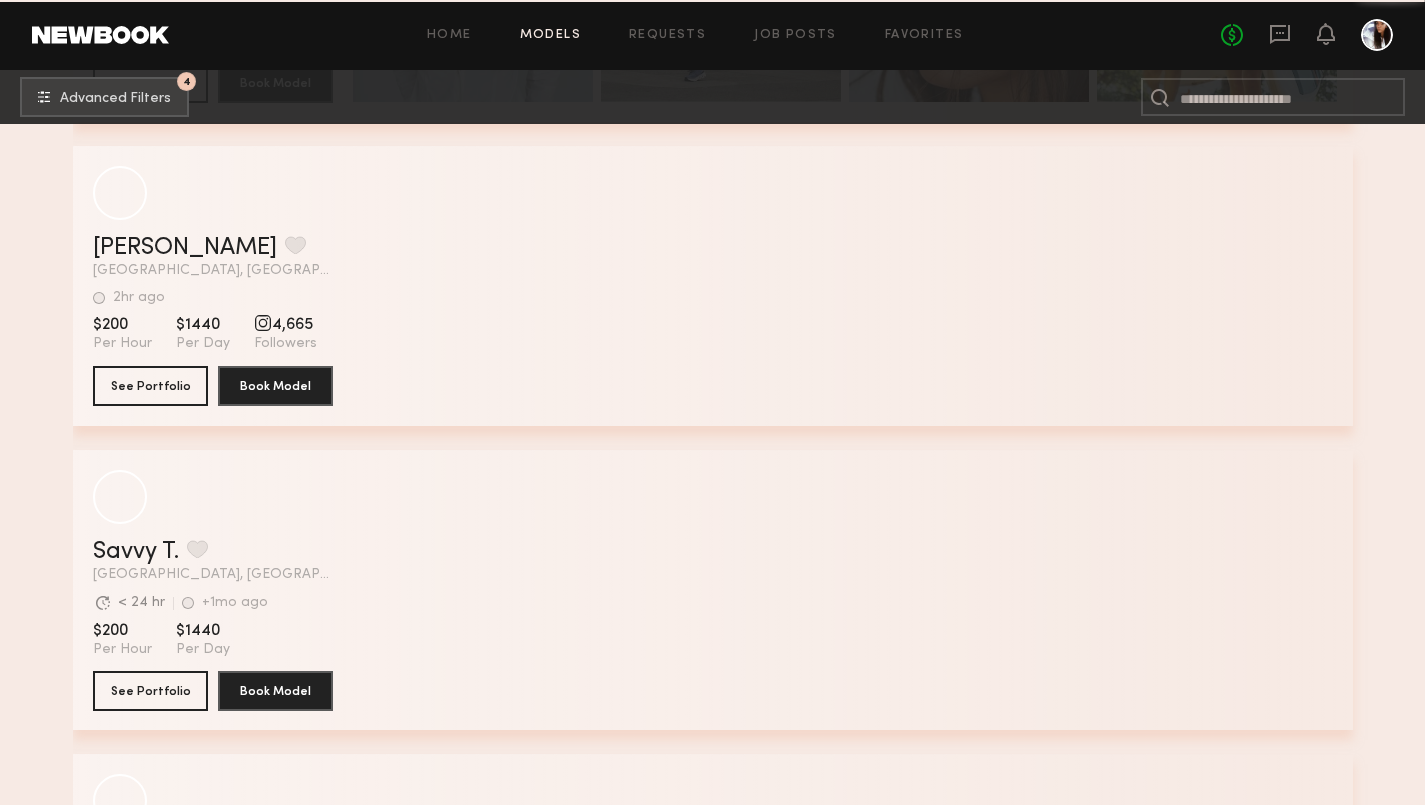 scroll, scrollTop: 87723, scrollLeft: 0, axis: vertical 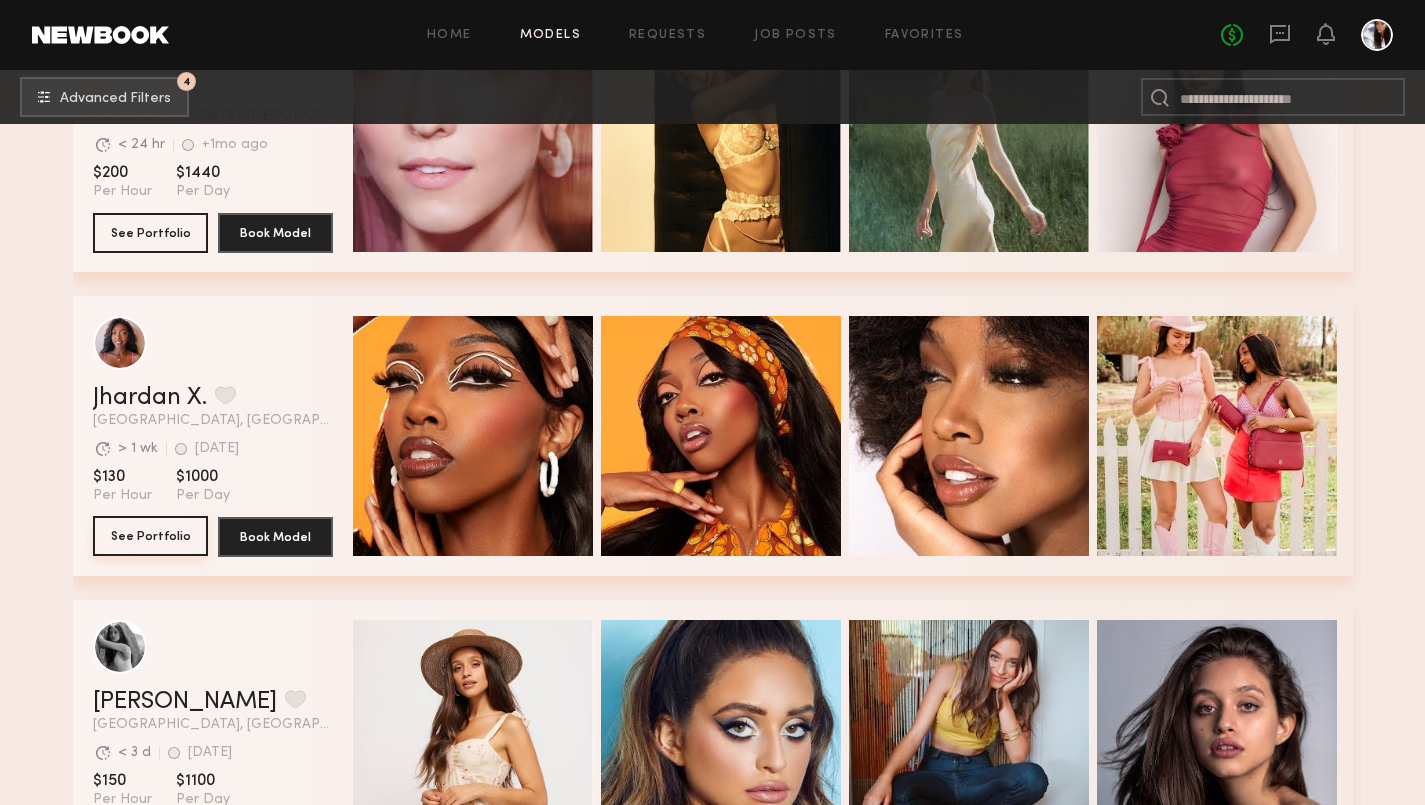 click on "See Portfolio" 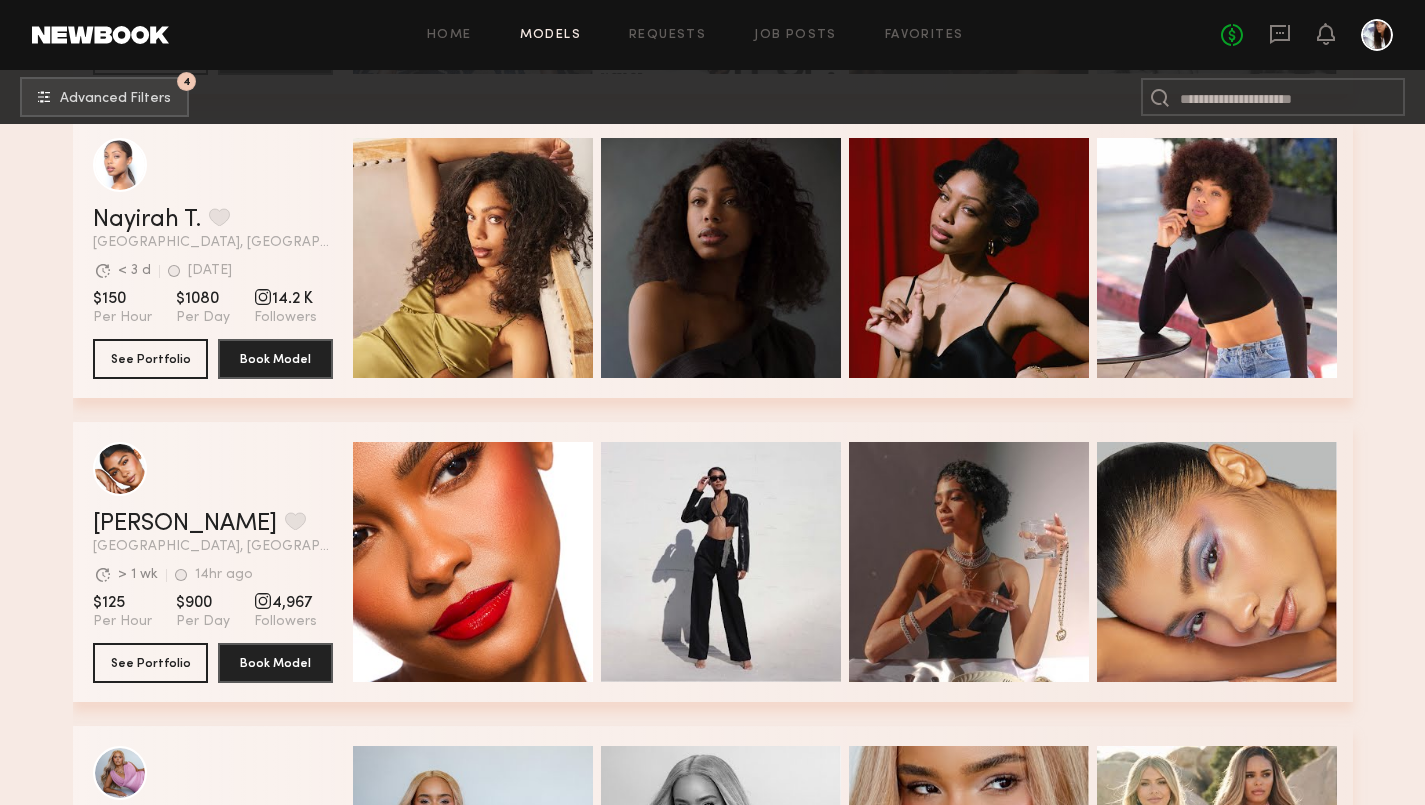scroll, scrollTop: 89350, scrollLeft: 0, axis: vertical 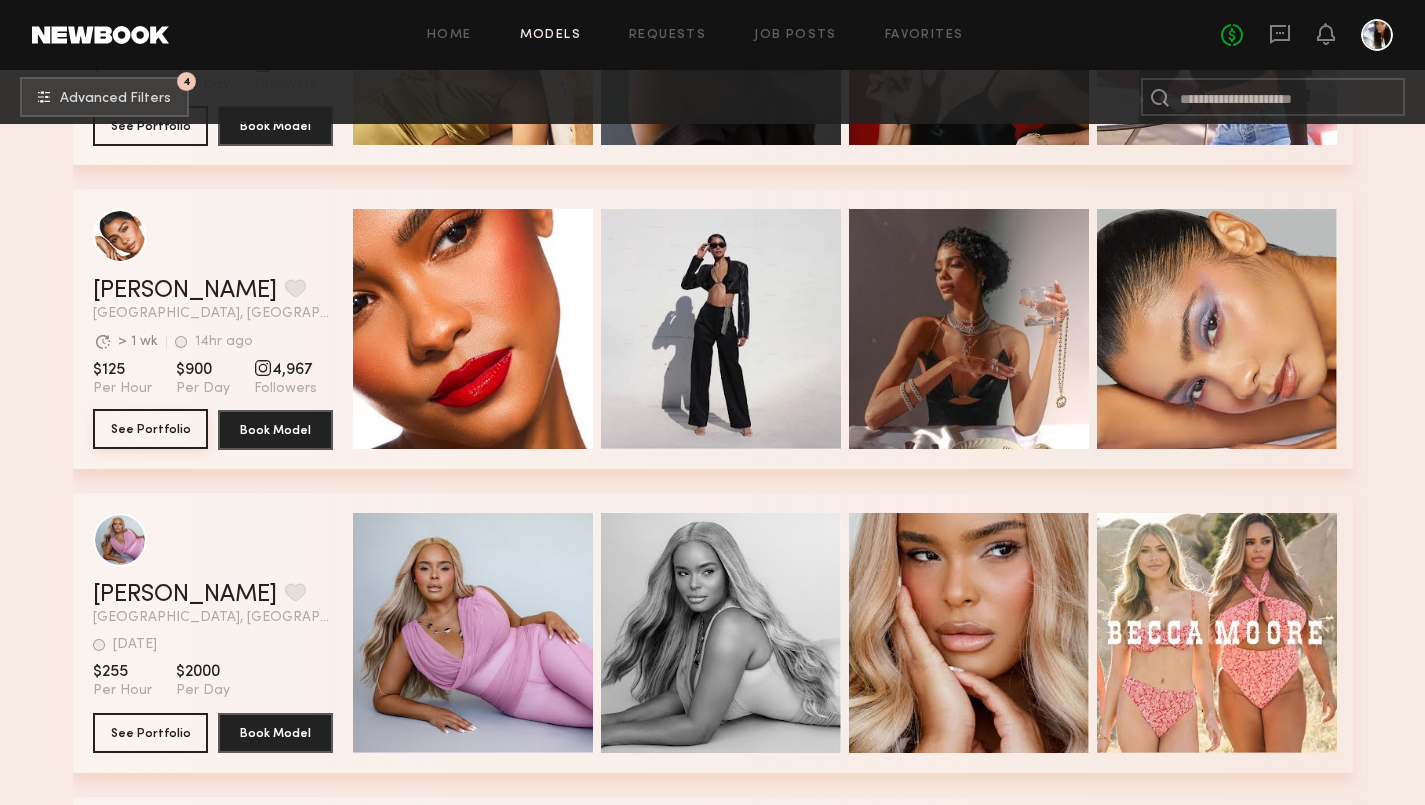 click on "See Portfolio" 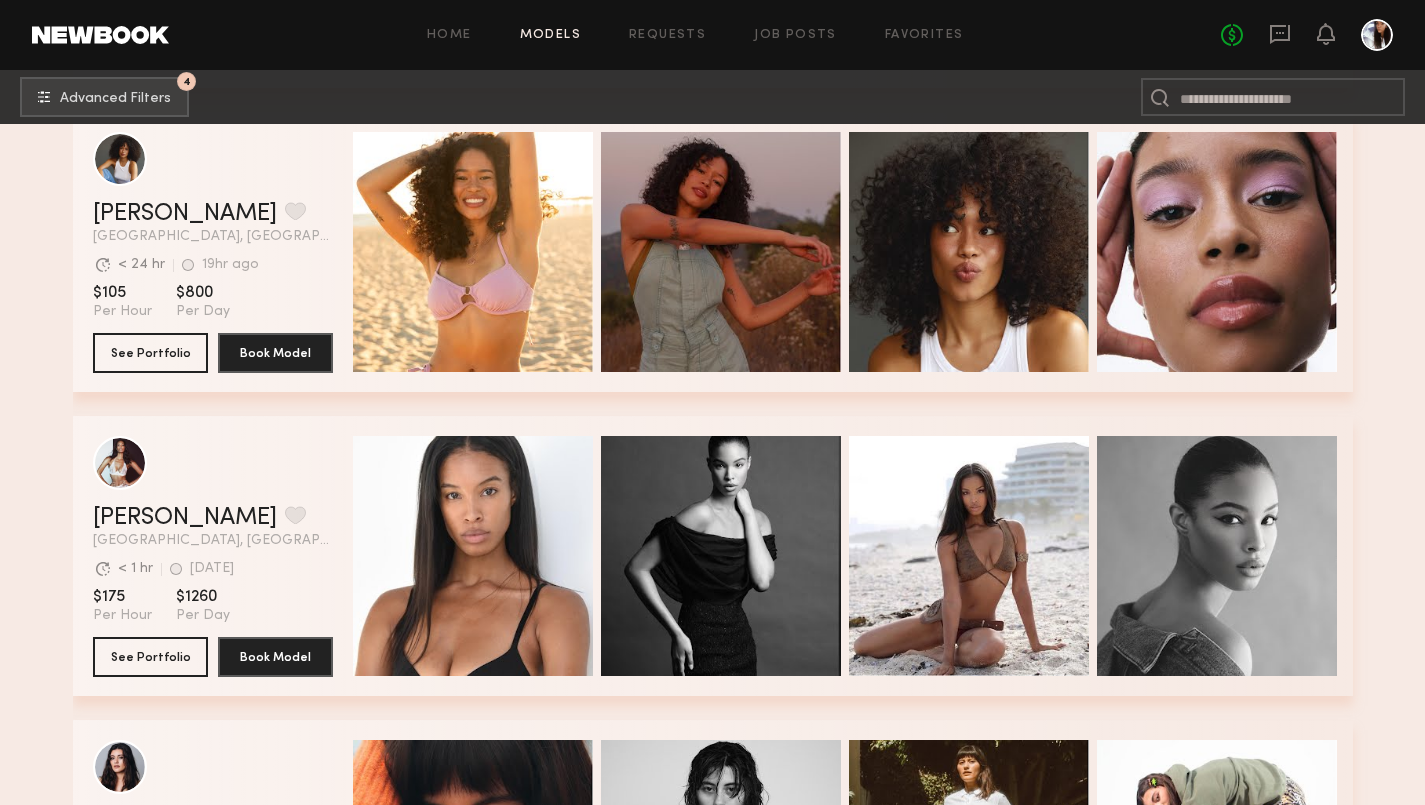 scroll, scrollTop: 90396, scrollLeft: 0, axis: vertical 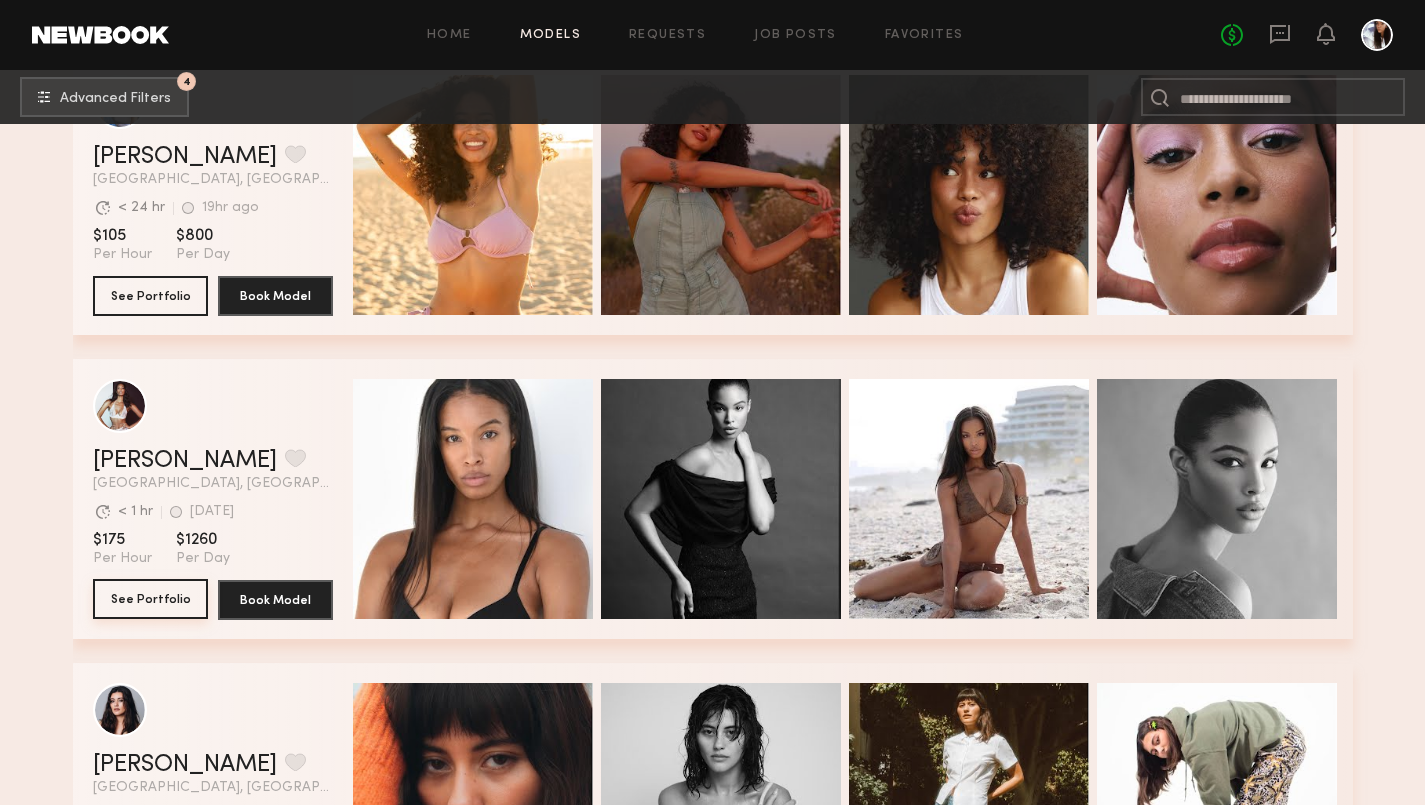 click on "See Portfolio" 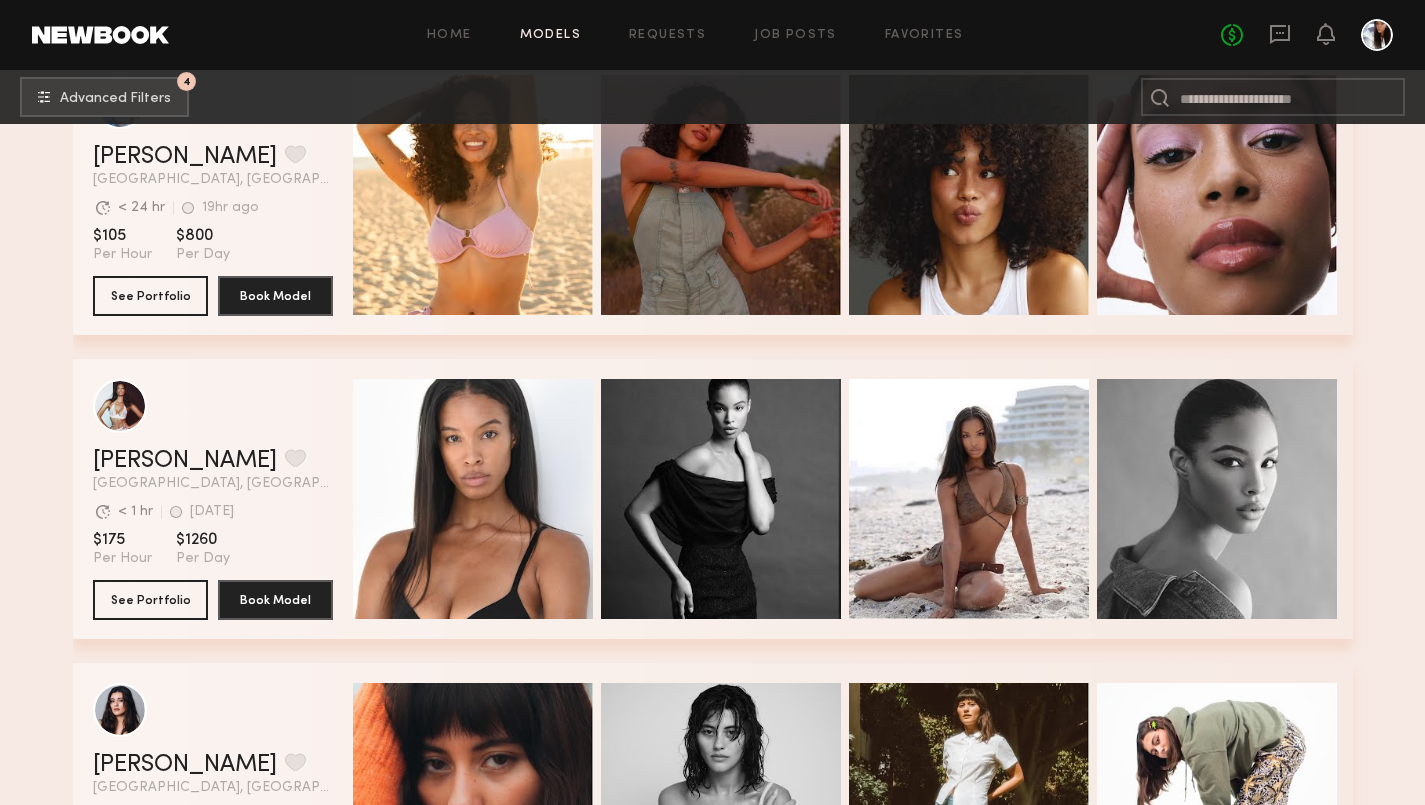 scroll, scrollTop: 90139, scrollLeft: 0, axis: vertical 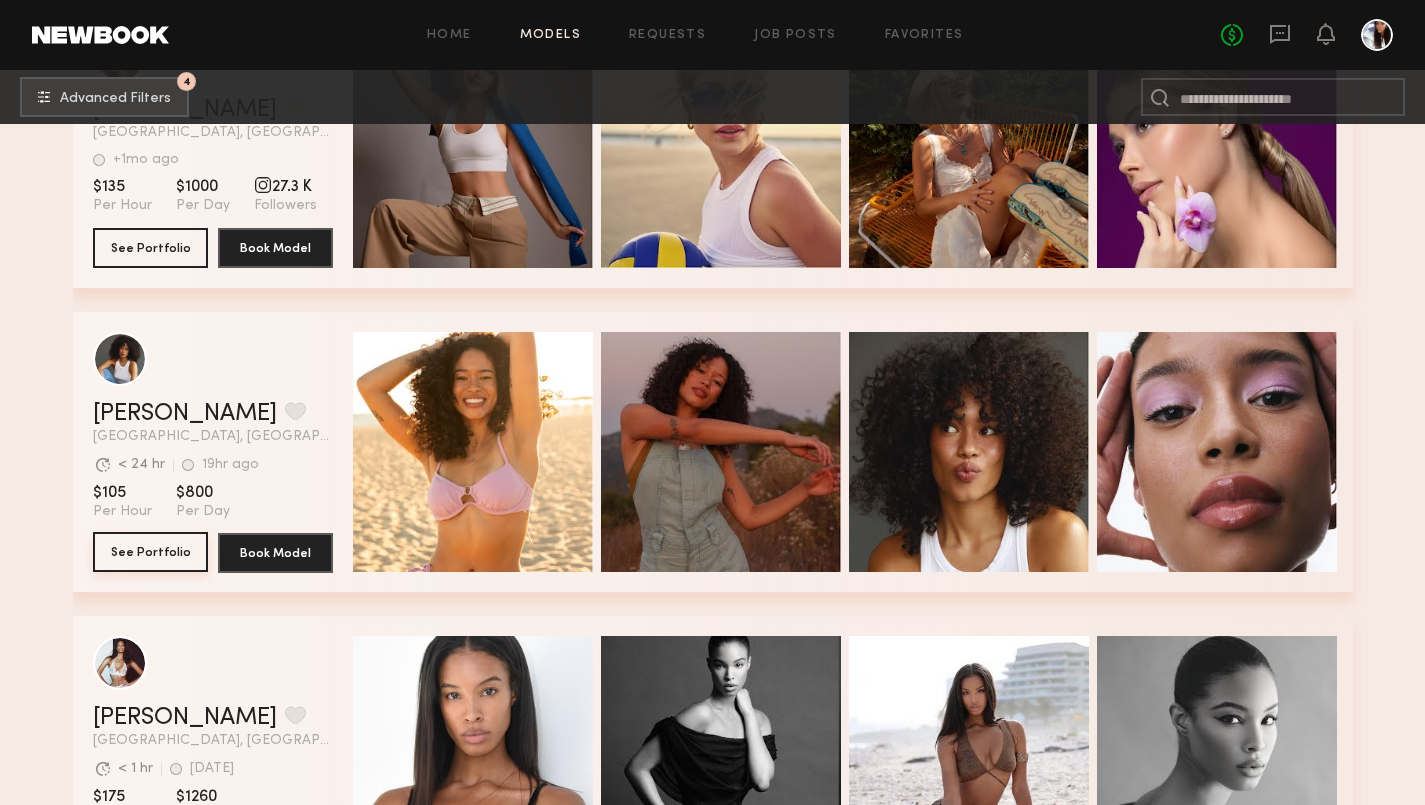 click on "See Portfolio" 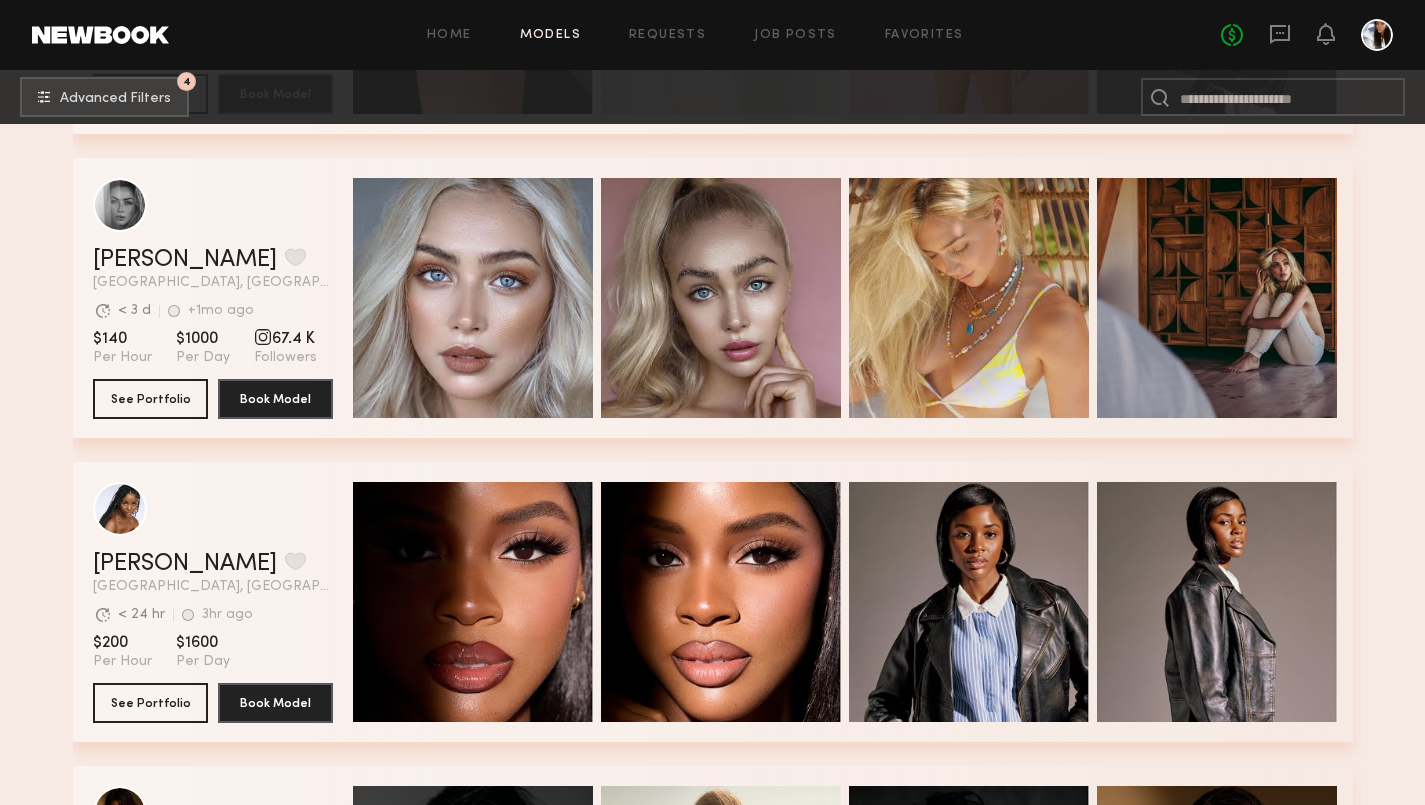 scroll, scrollTop: 91701, scrollLeft: 0, axis: vertical 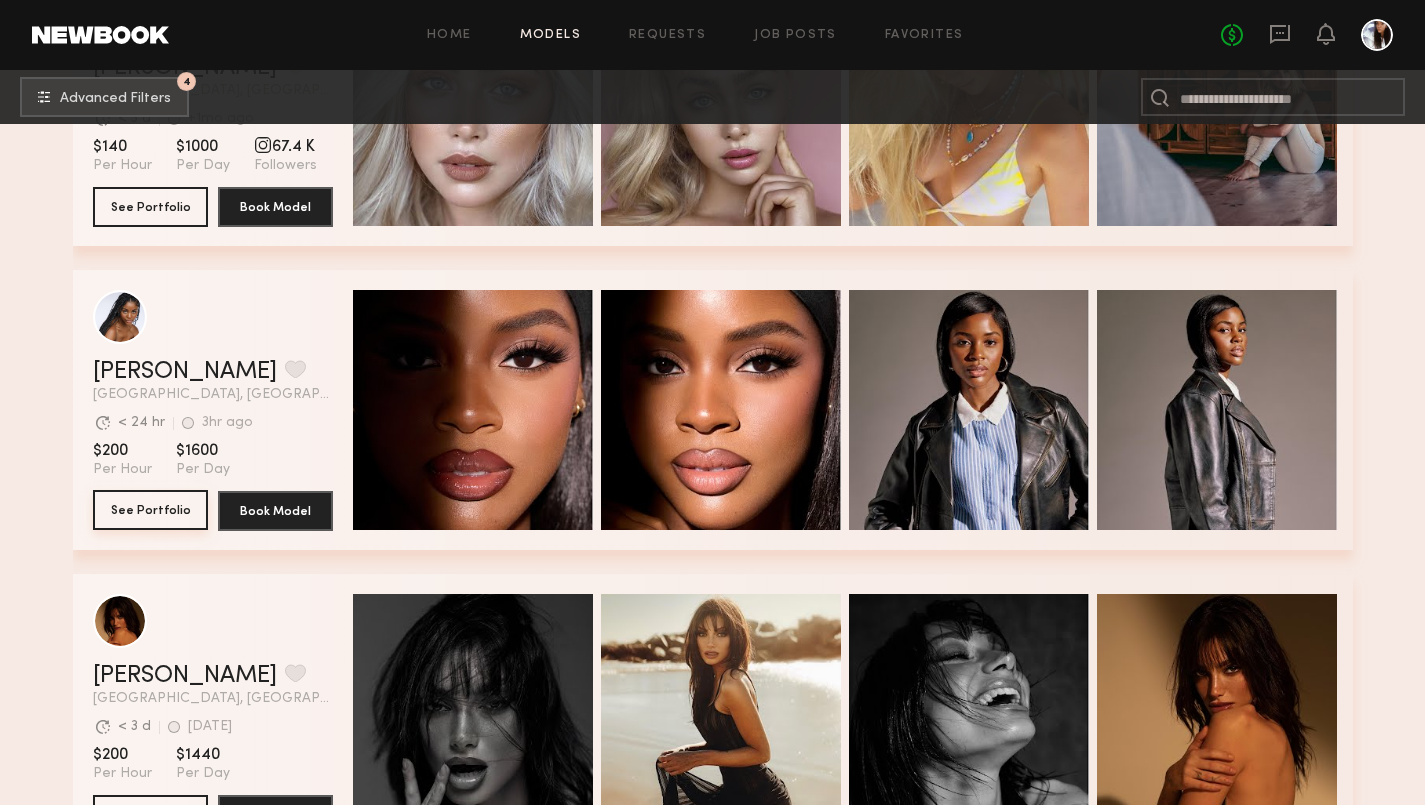click on "See Portfolio" 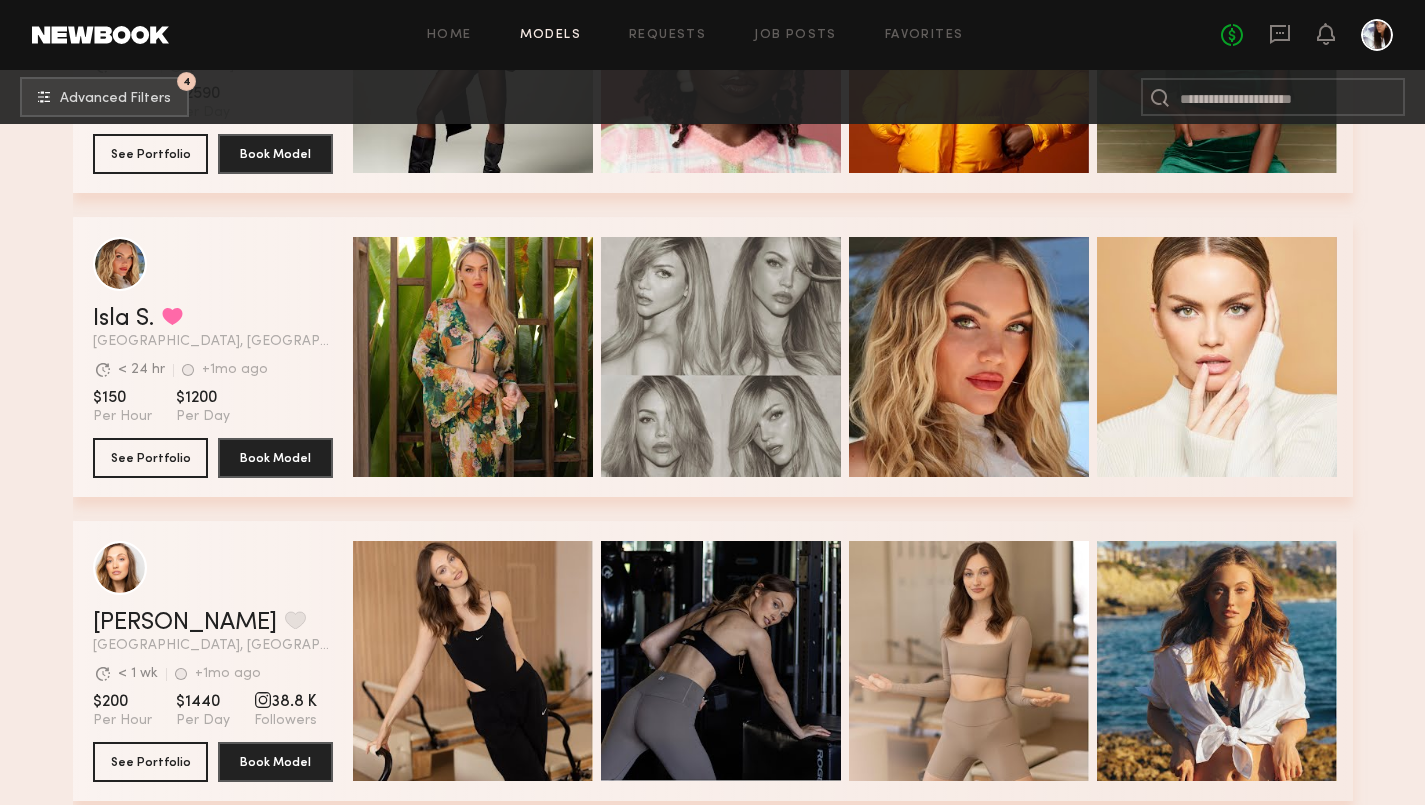 scroll, scrollTop: 93954, scrollLeft: 0, axis: vertical 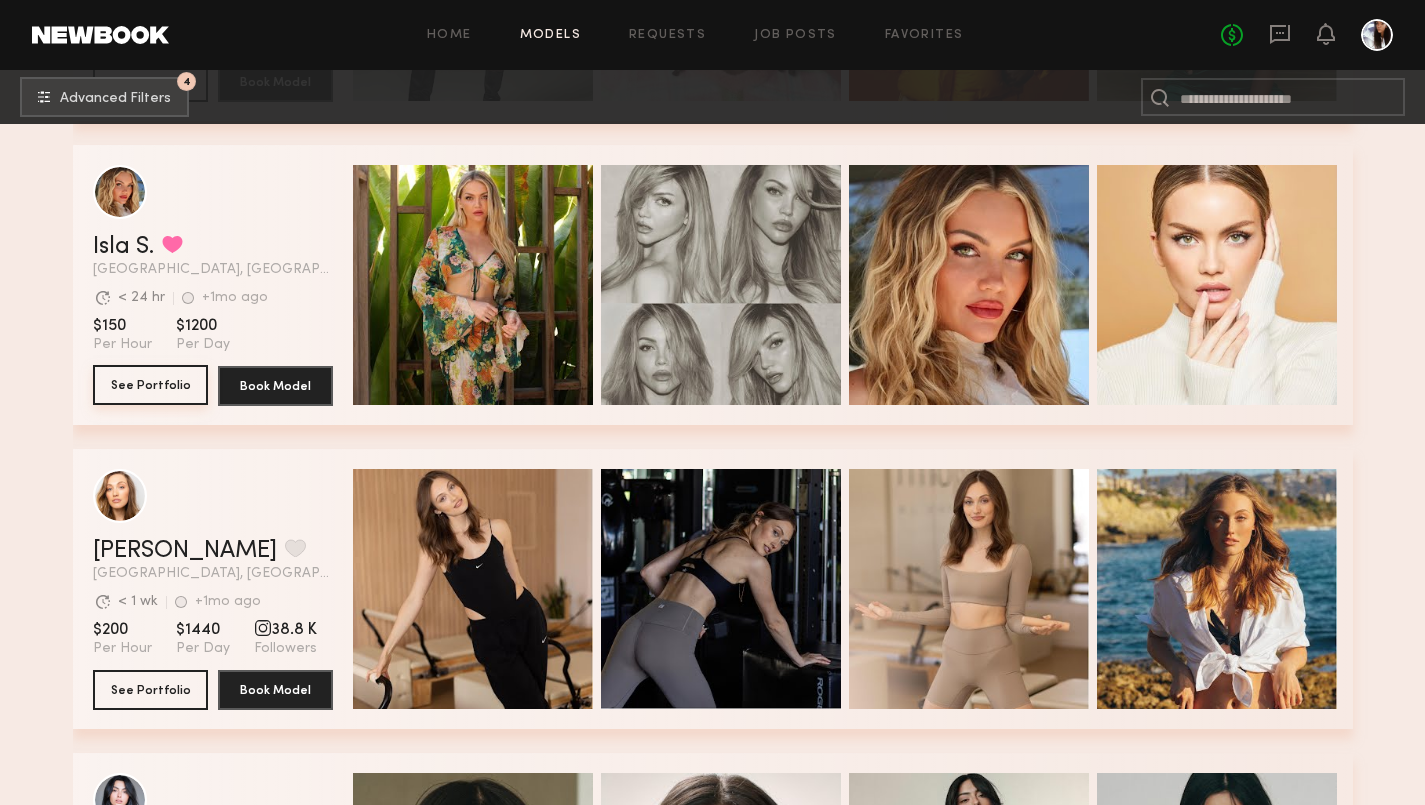 click on "See Portfolio" 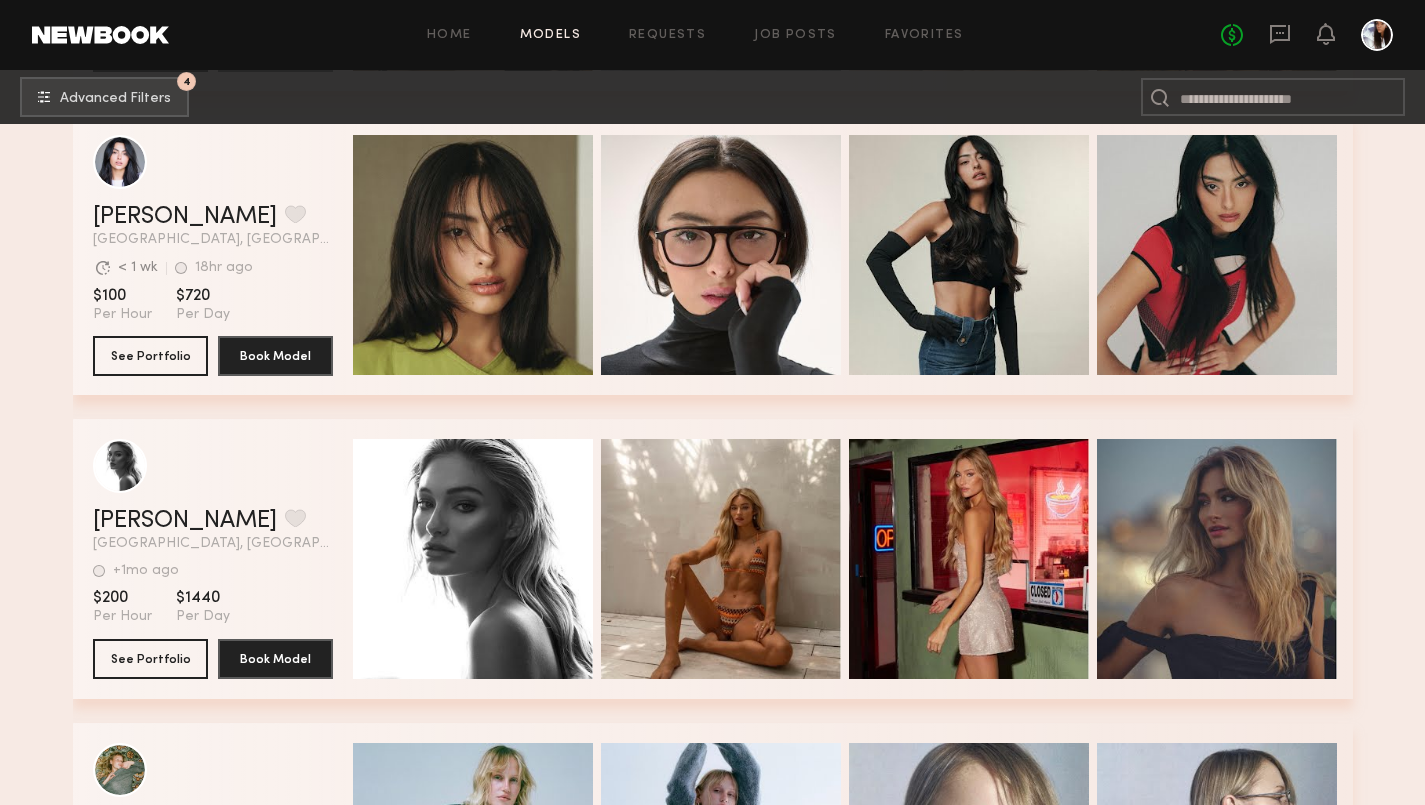 scroll, scrollTop: 94792, scrollLeft: 0, axis: vertical 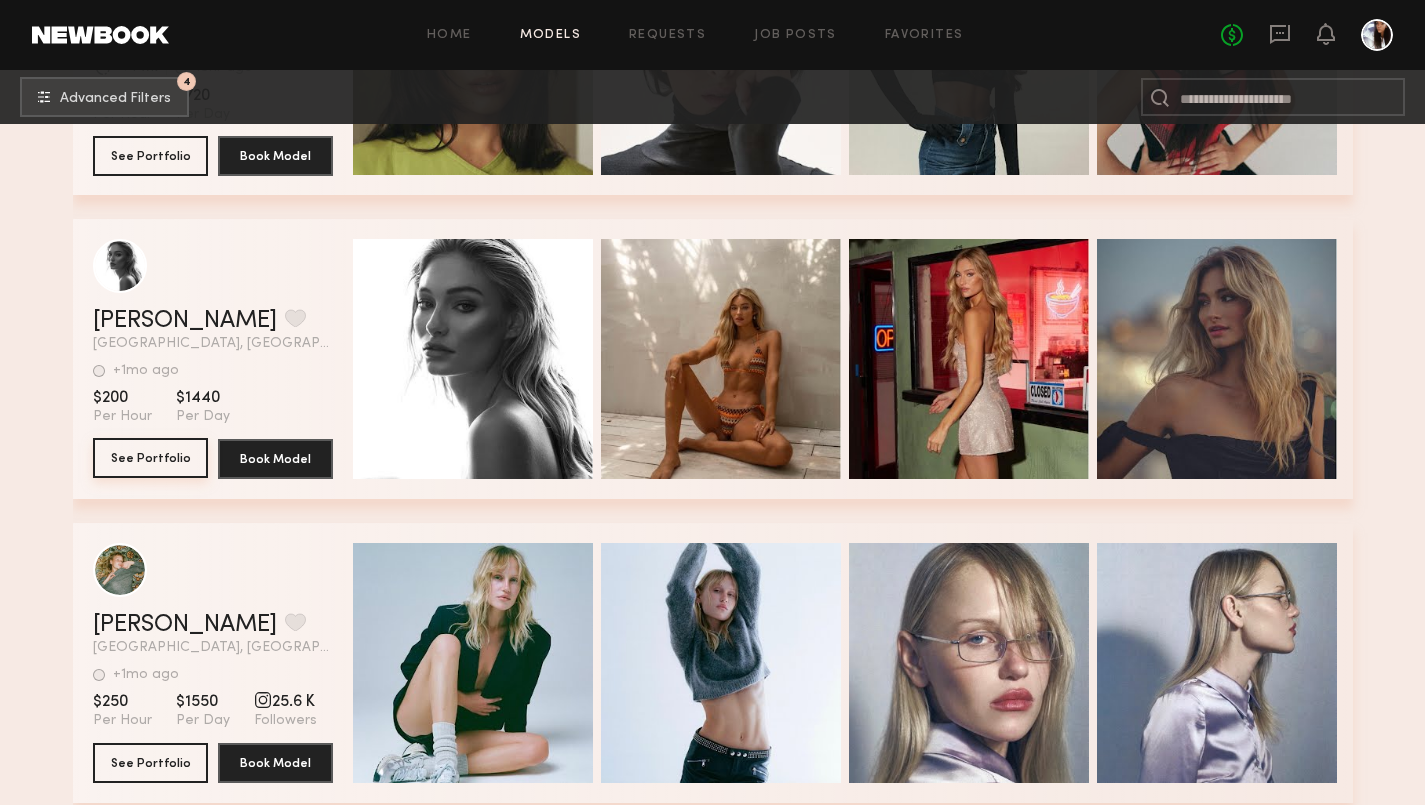 click on "See Portfolio" 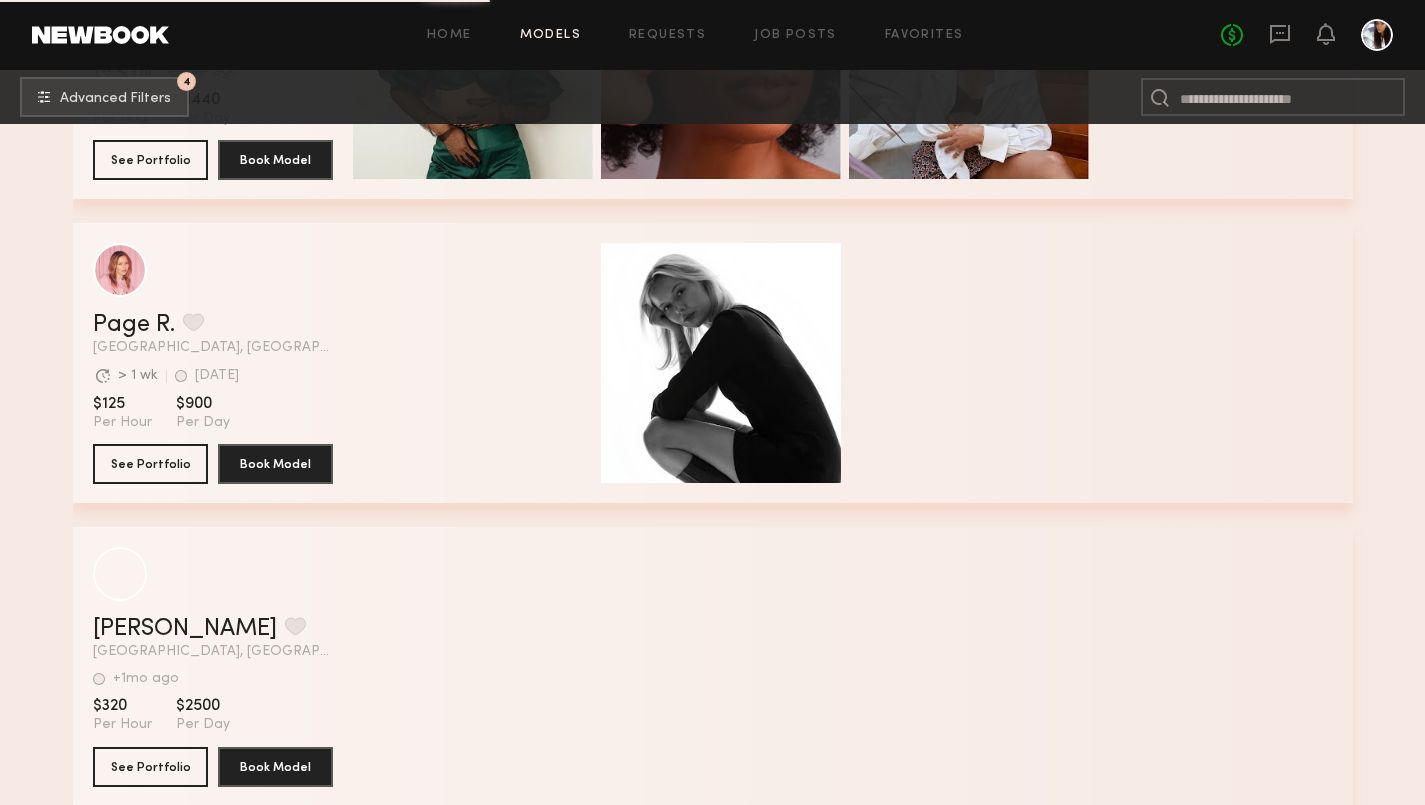scroll, scrollTop: 101857, scrollLeft: 0, axis: vertical 